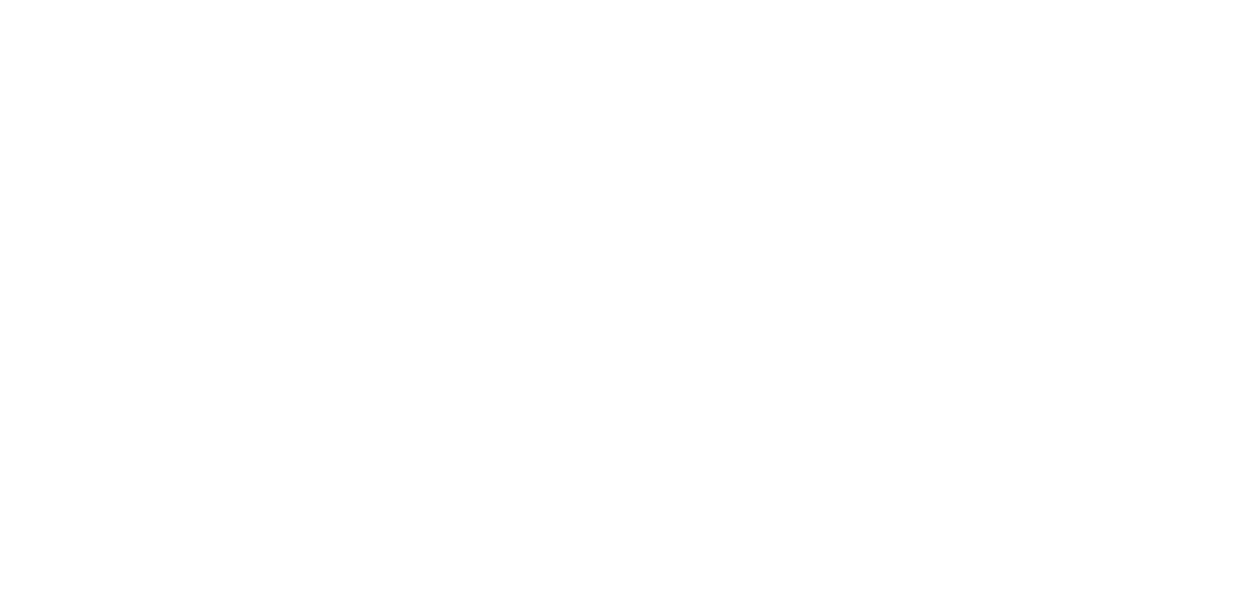 scroll, scrollTop: 0, scrollLeft: 0, axis: both 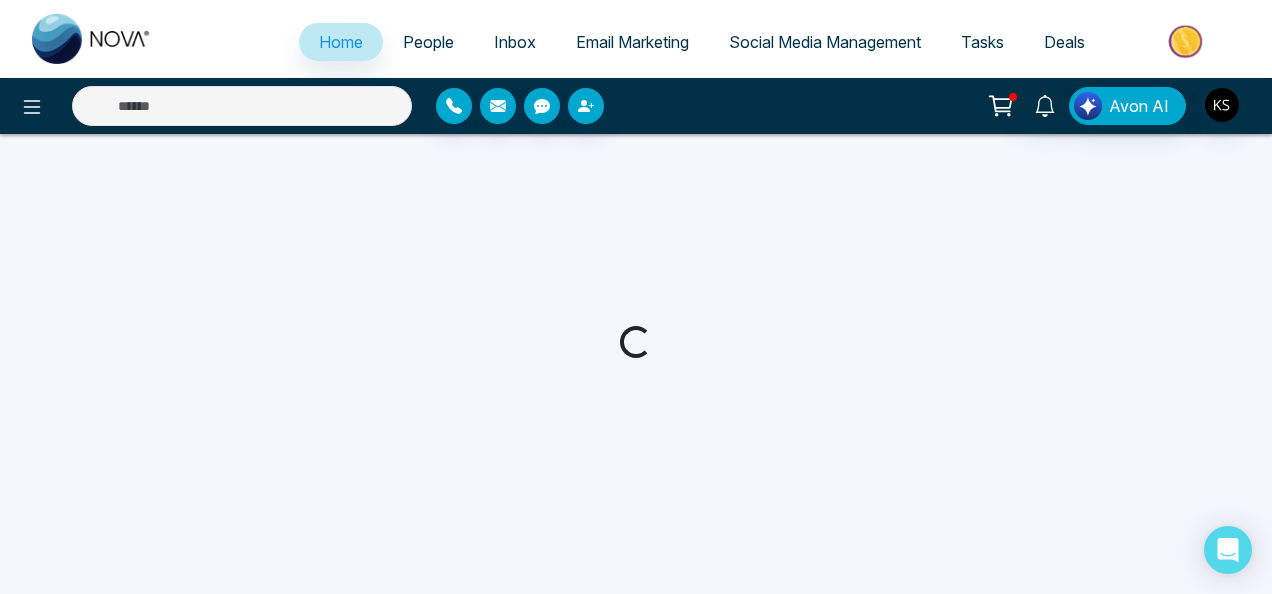 select on "*" 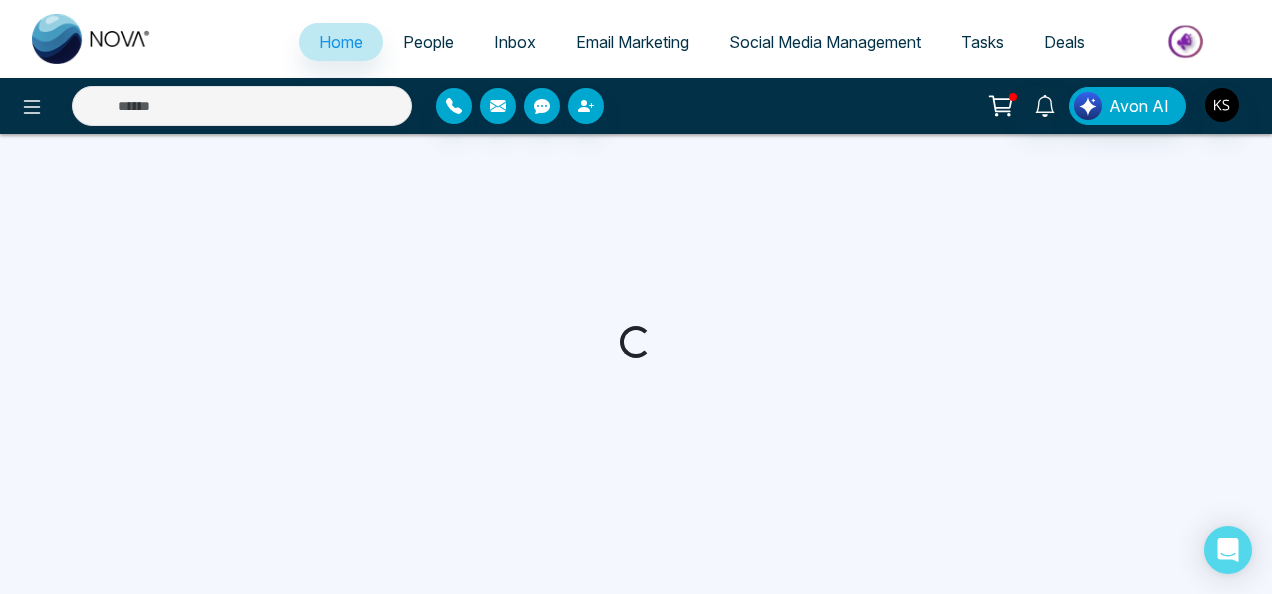 select on "*" 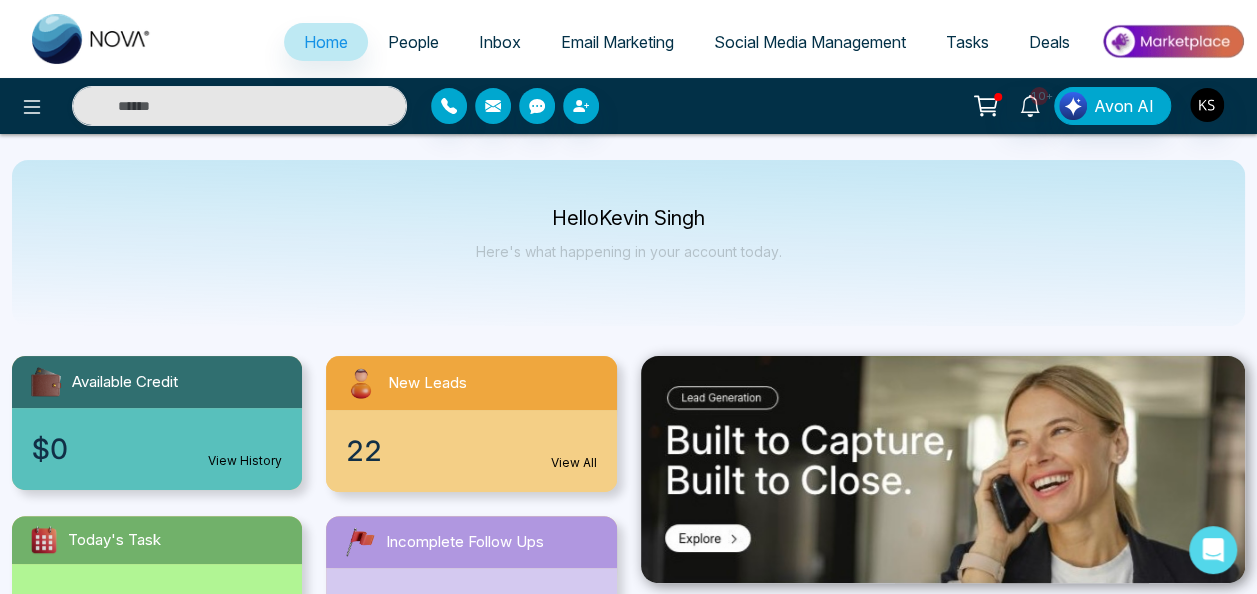 click on "View All" at bounding box center [574, 463] 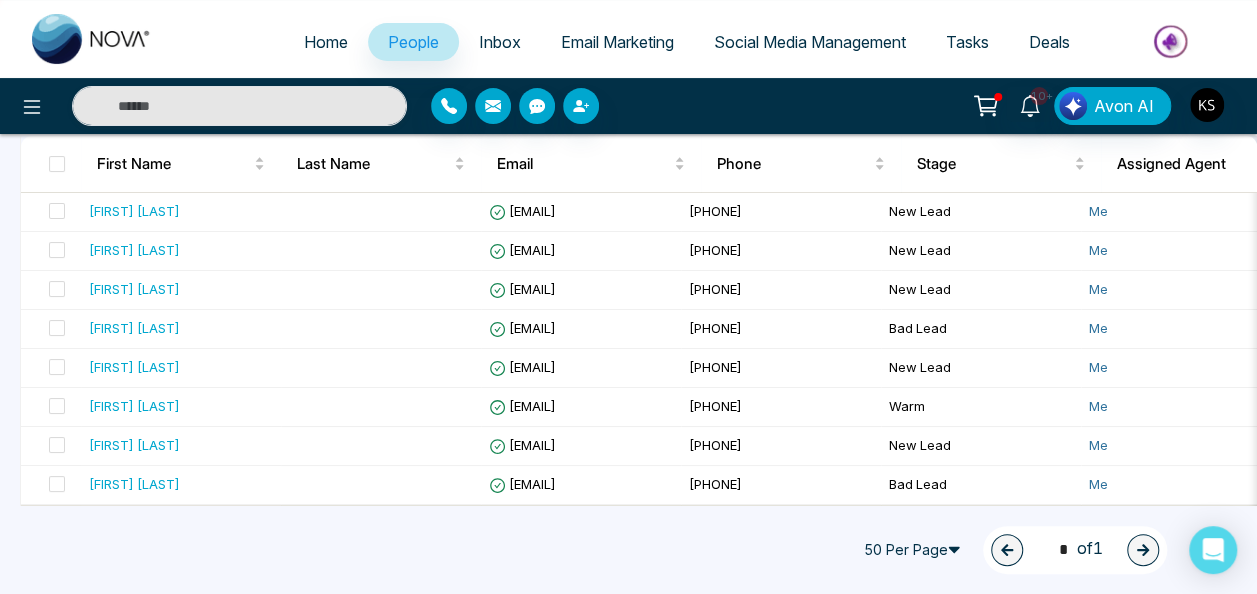 scroll, scrollTop: 97, scrollLeft: 0, axis: vertical 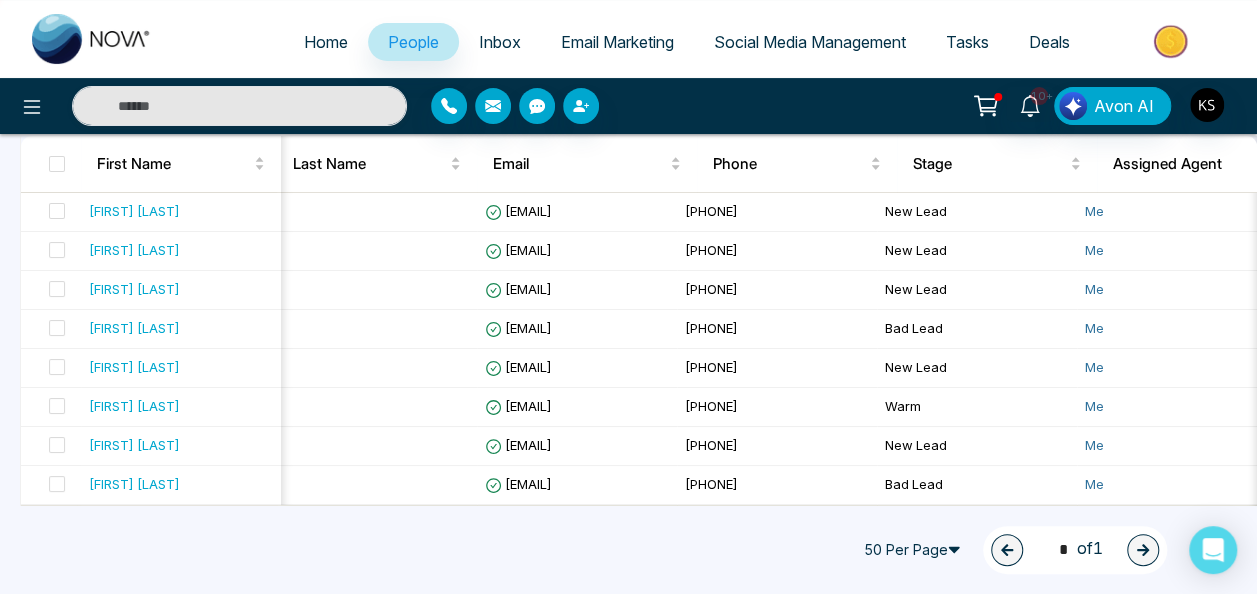 click on "50 Per Page" at bounding box center (915, 550) 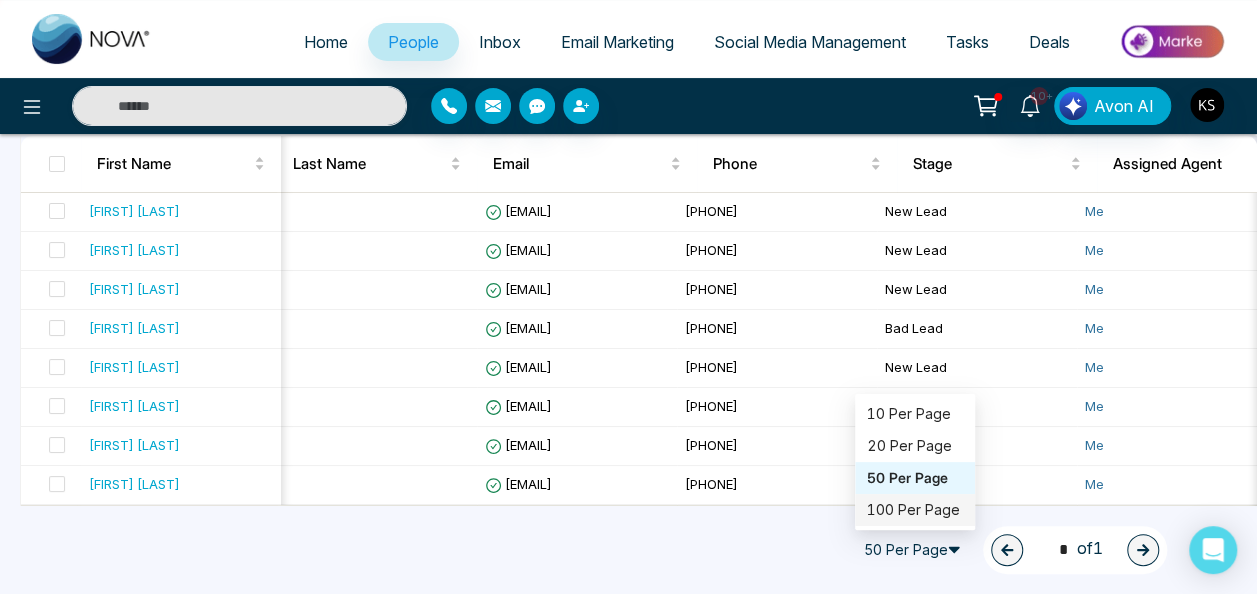 click on "100 Per Page" at bounding box center (915, 510) 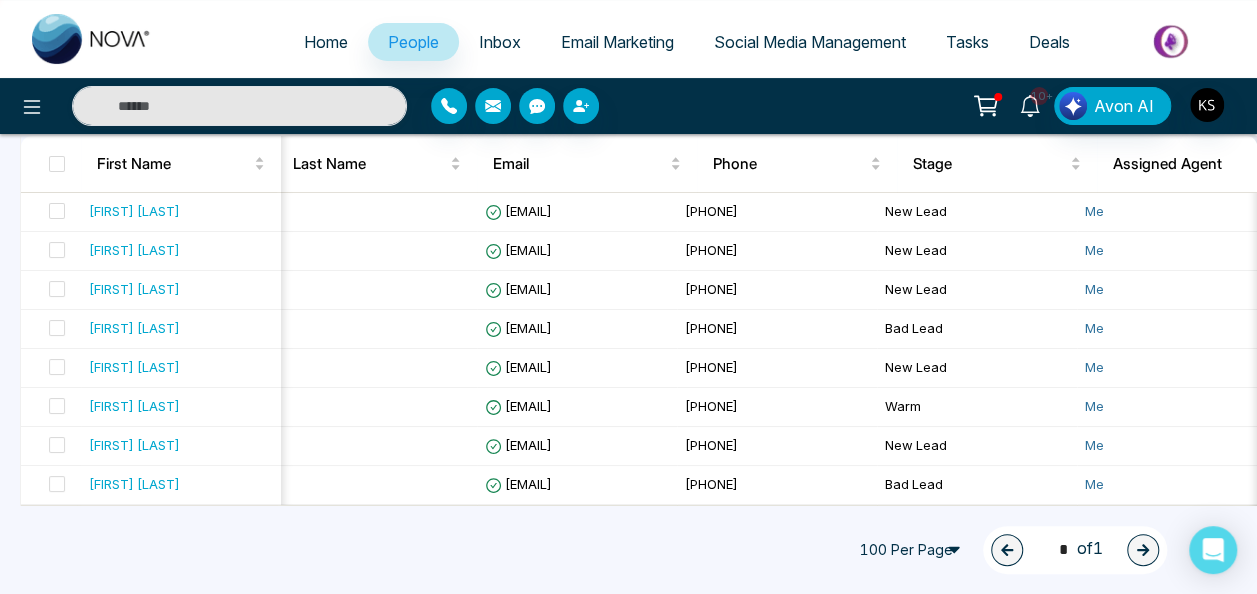 click 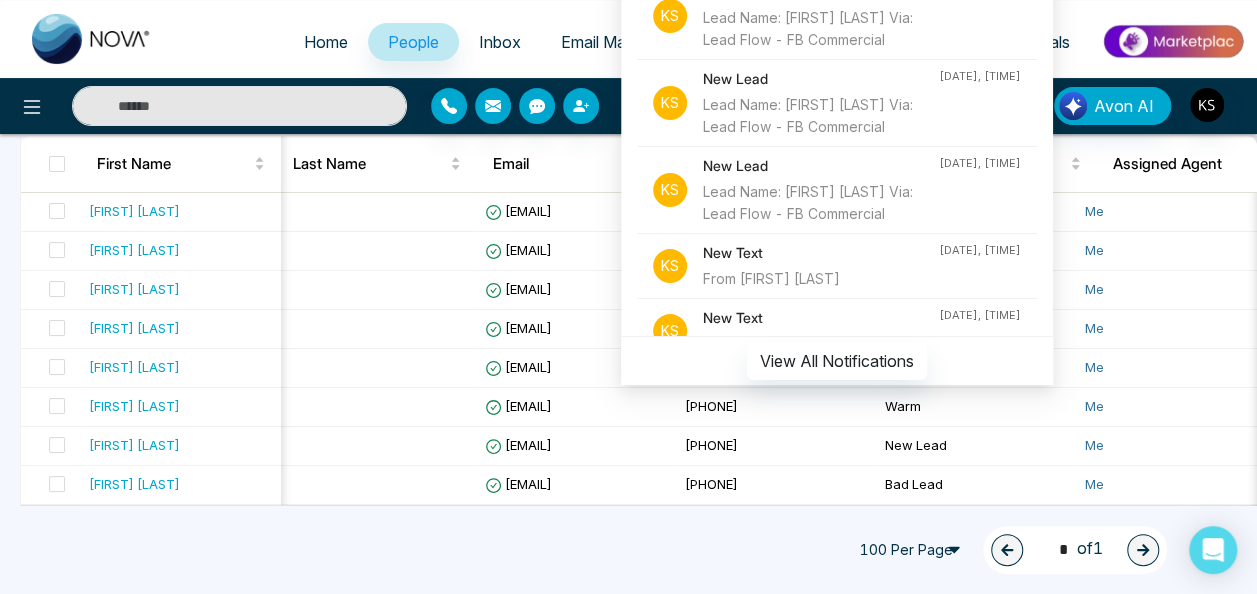 click on "Home" at bounding box center [326, 42] 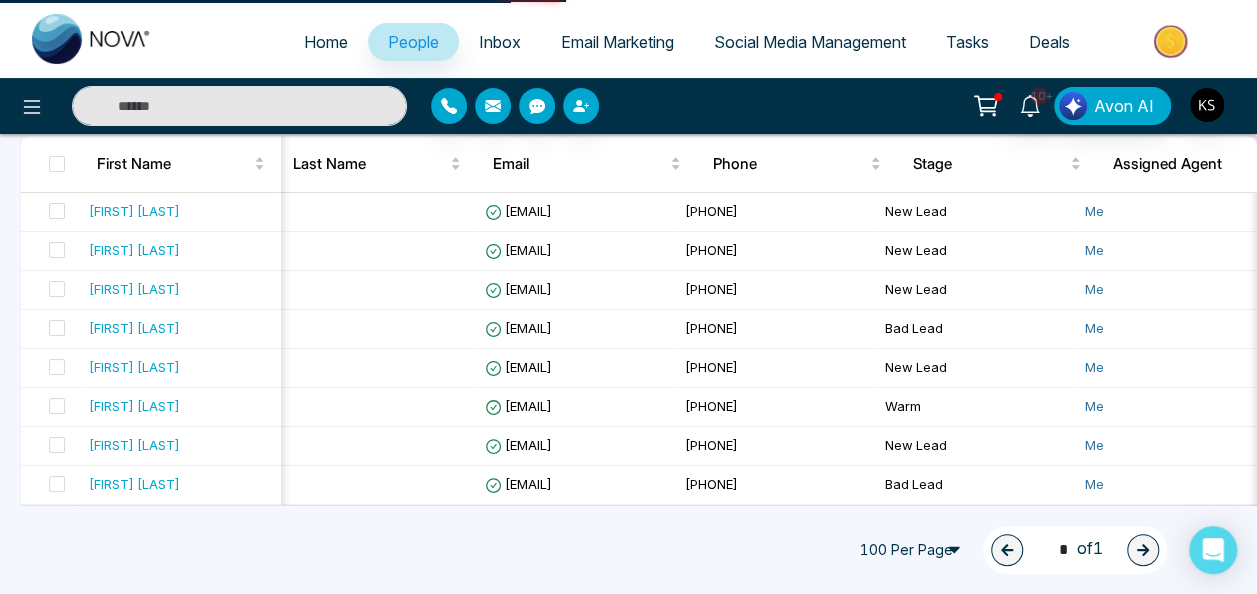 select on "*" 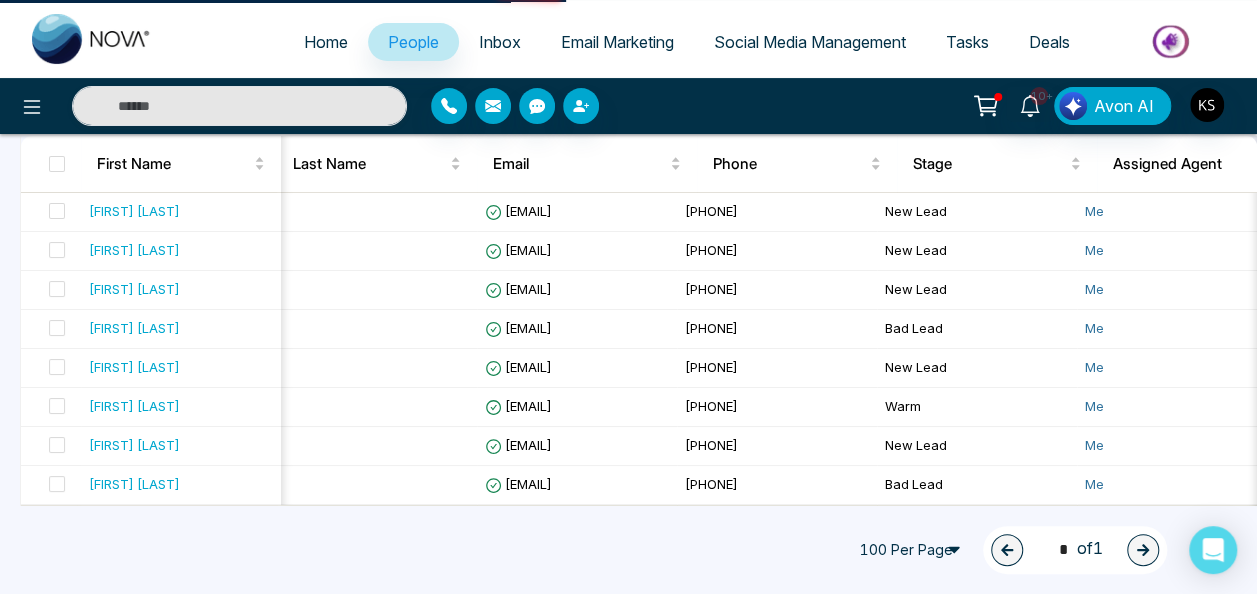 select on "*" 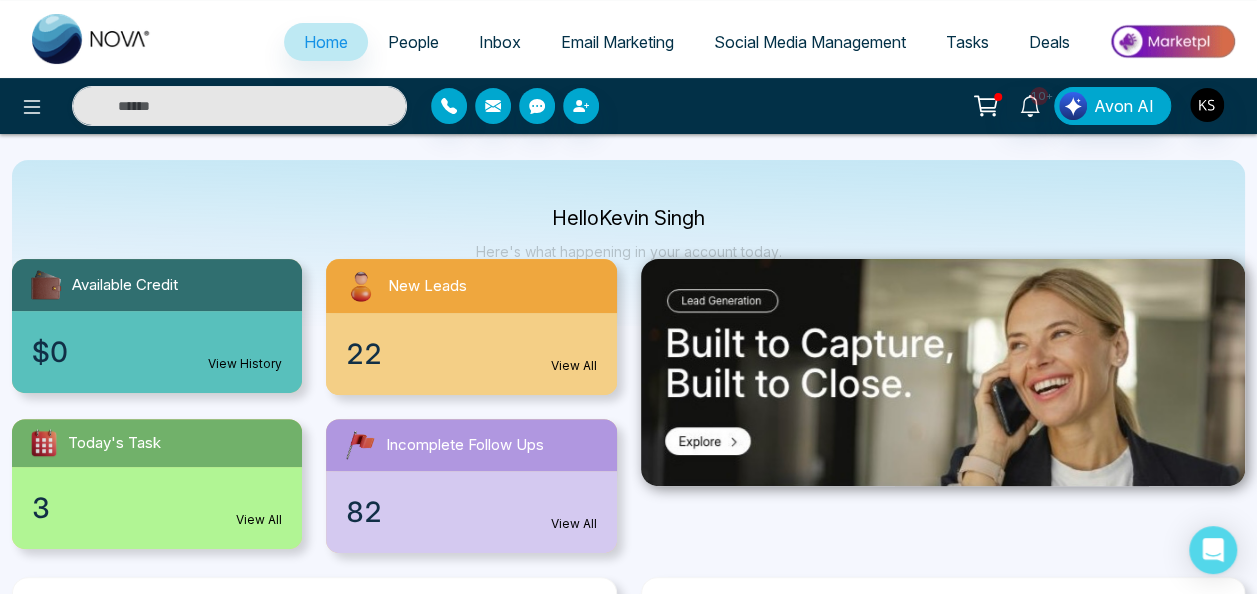 scroll, scrollTop: 0, scrollLeft: 0, axis: both 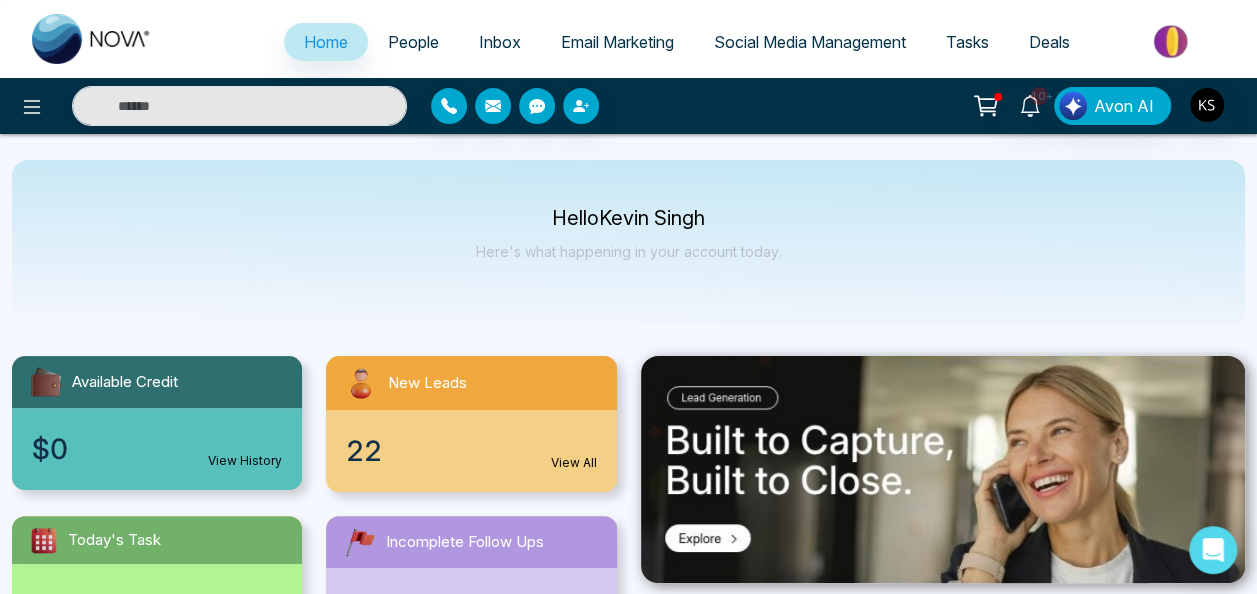 click on "People" at bounding box center [413, 42] 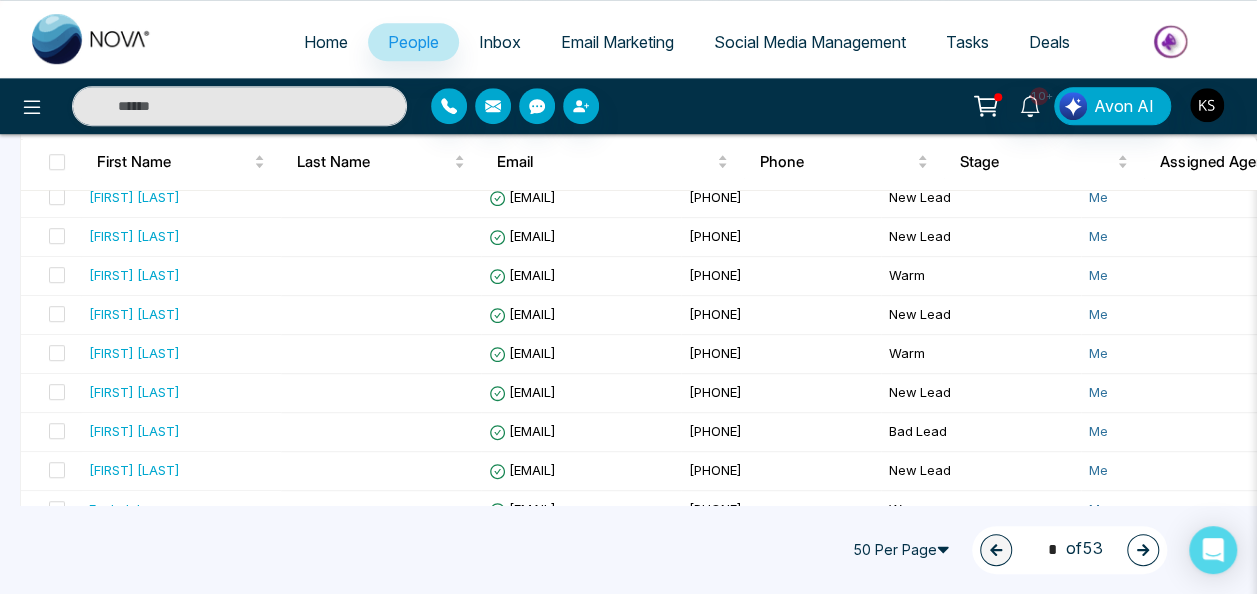 scroll, scrollTop: 726, scrollLeft: 0, axis: vertical 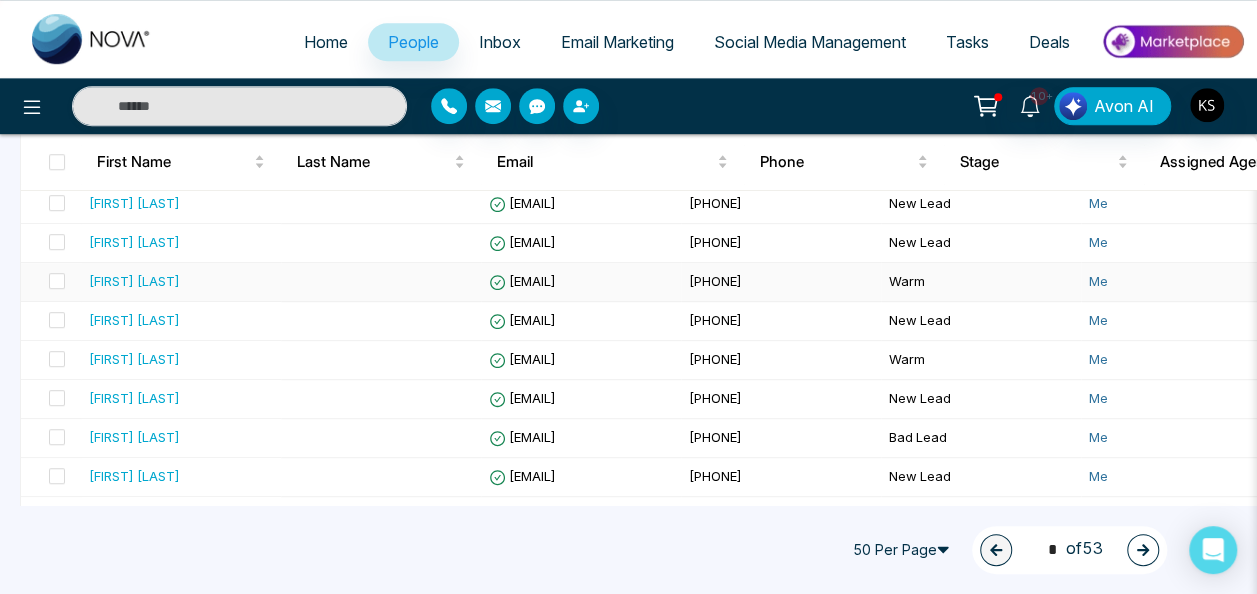 click on "[EMAIL]" at bounding box center [581, 282] 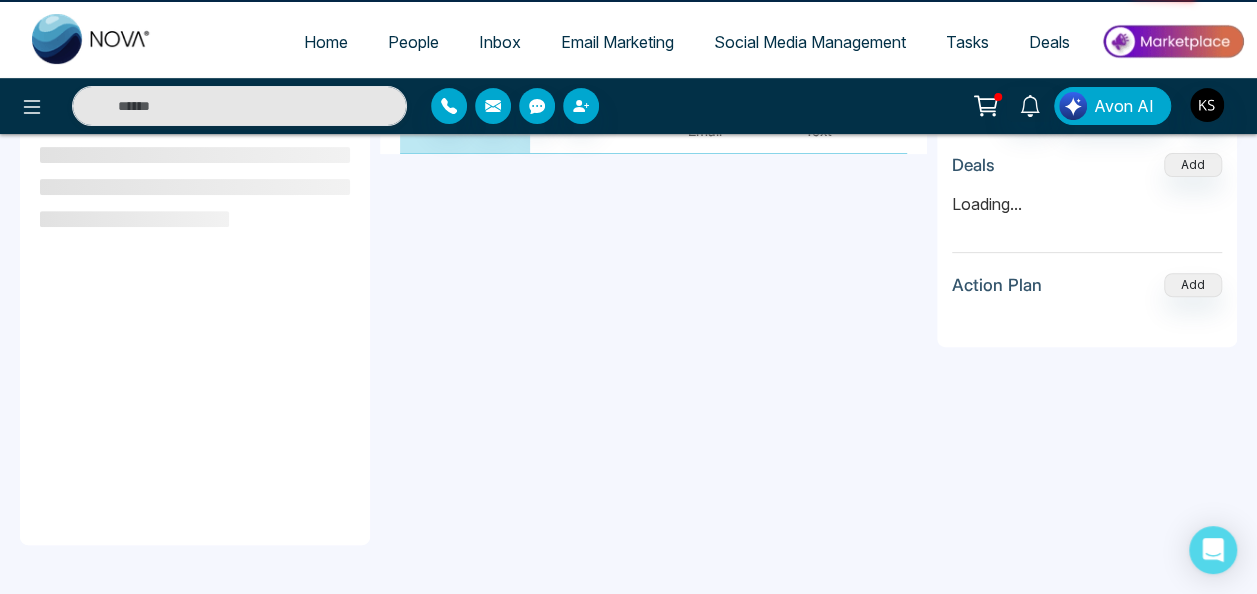 scroll, scrollTop: 0, scrollLeft: 0, axis: both 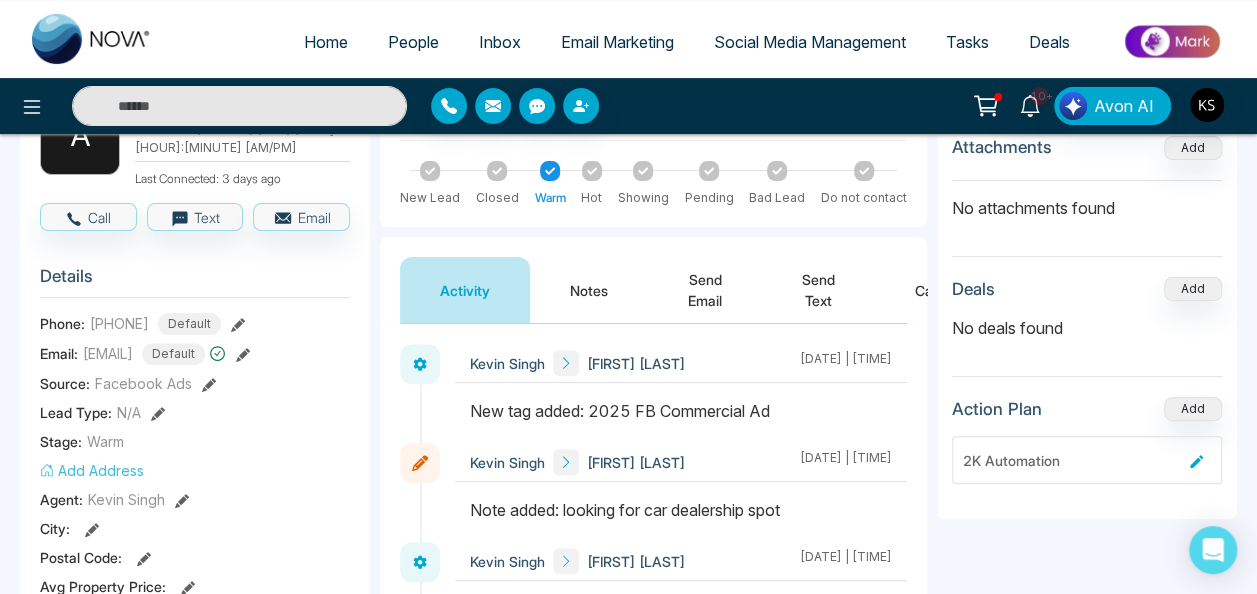 click on "Home" at bounding box center (326, 42) 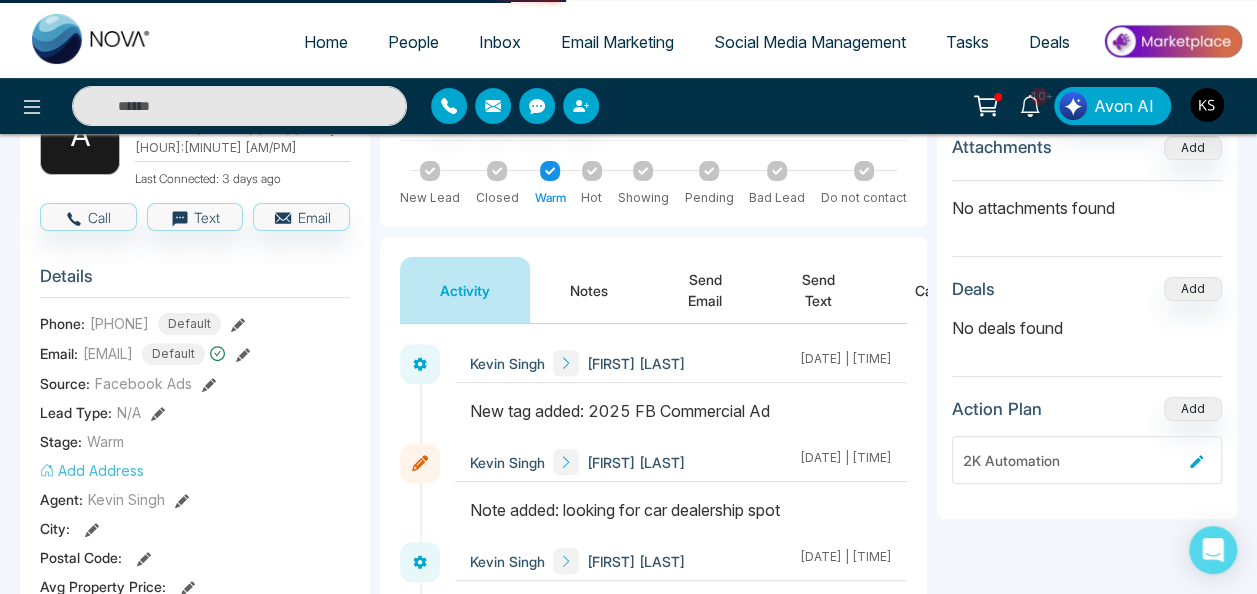 scroll, scrollTop: 0, scrollLeft: 0, axis: both 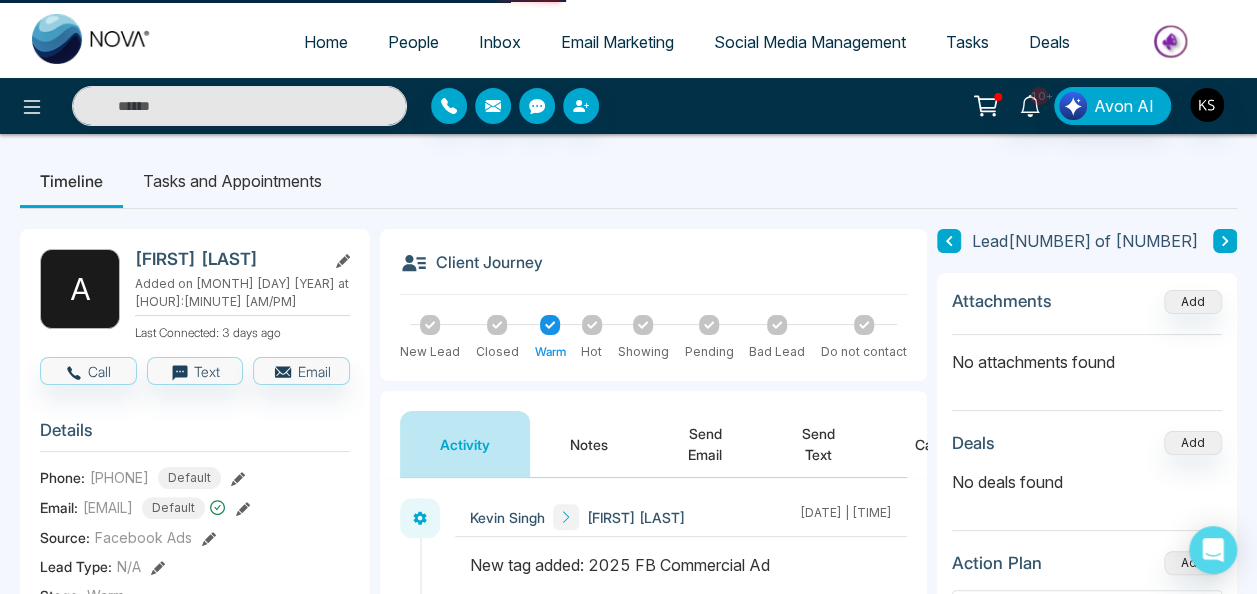 select on "*" 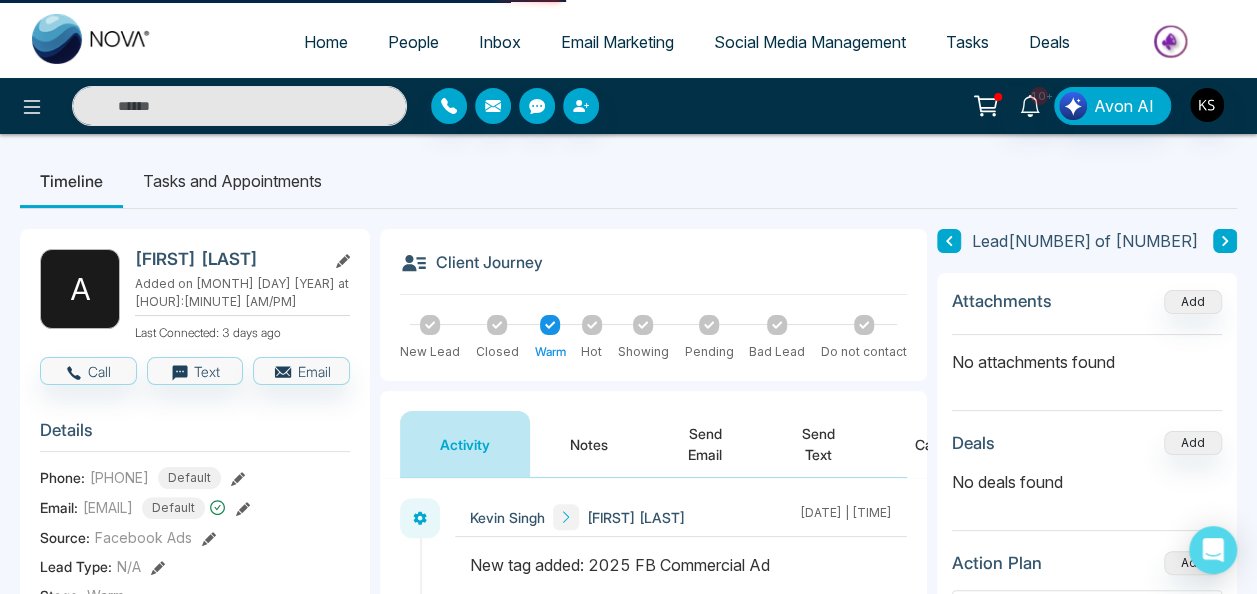 select on "*" 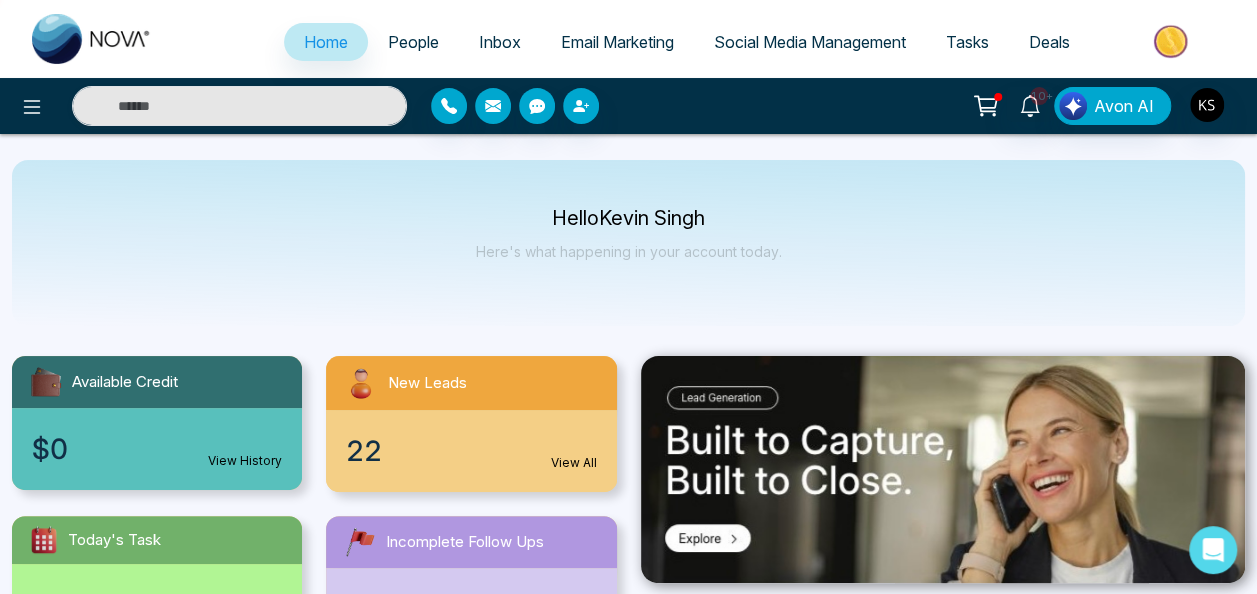 scroll, scrollTop: 10, scrollLeft: 0, axis: vertical 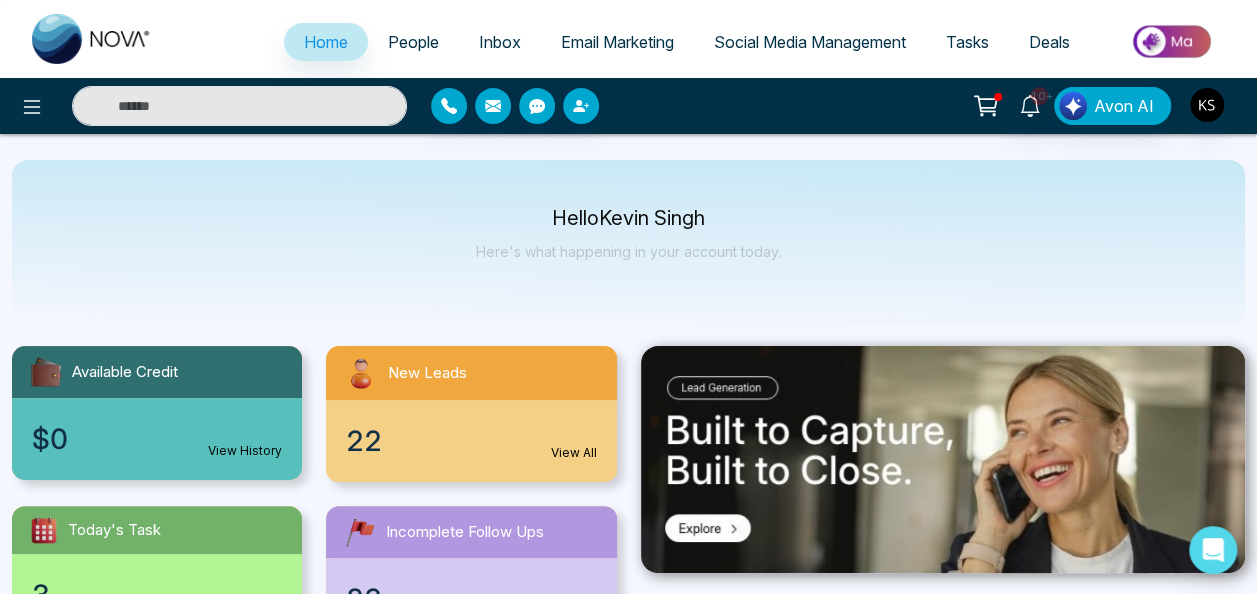 click on "[NUMBER] View All" at bounding box center [471, 441] 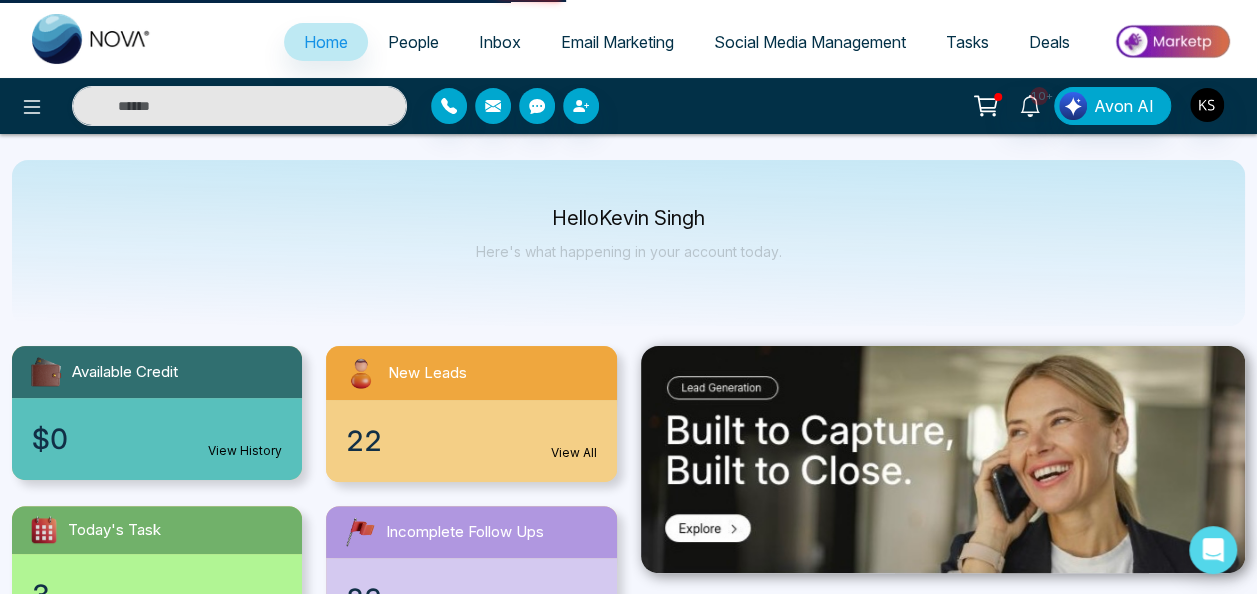 scroll, scrollTop: 0, scrollLeft: 0, axis: both 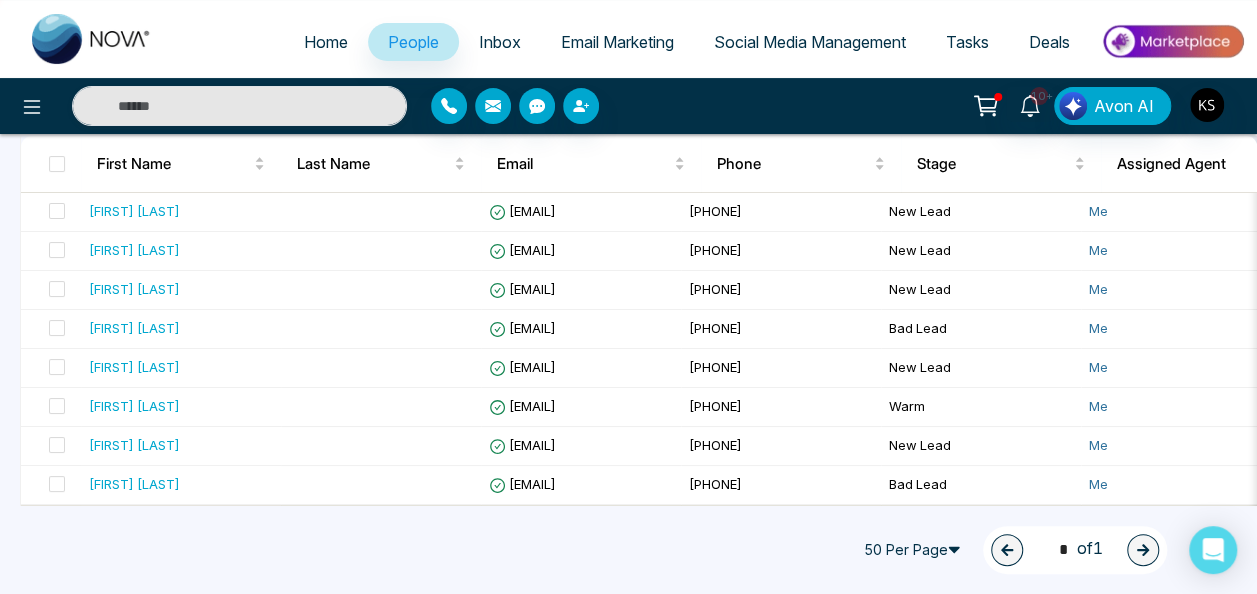 click on "Home" at bounding box center [326, 42] 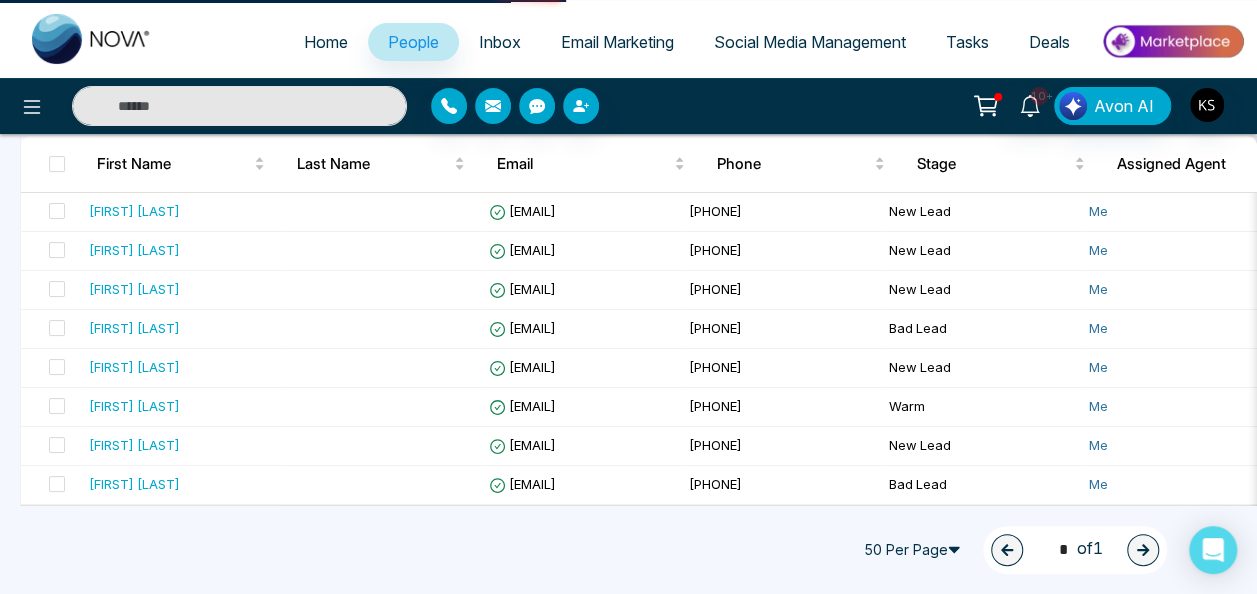 scroll, scrollTop: 0, scrollLeft: 0, axis: both 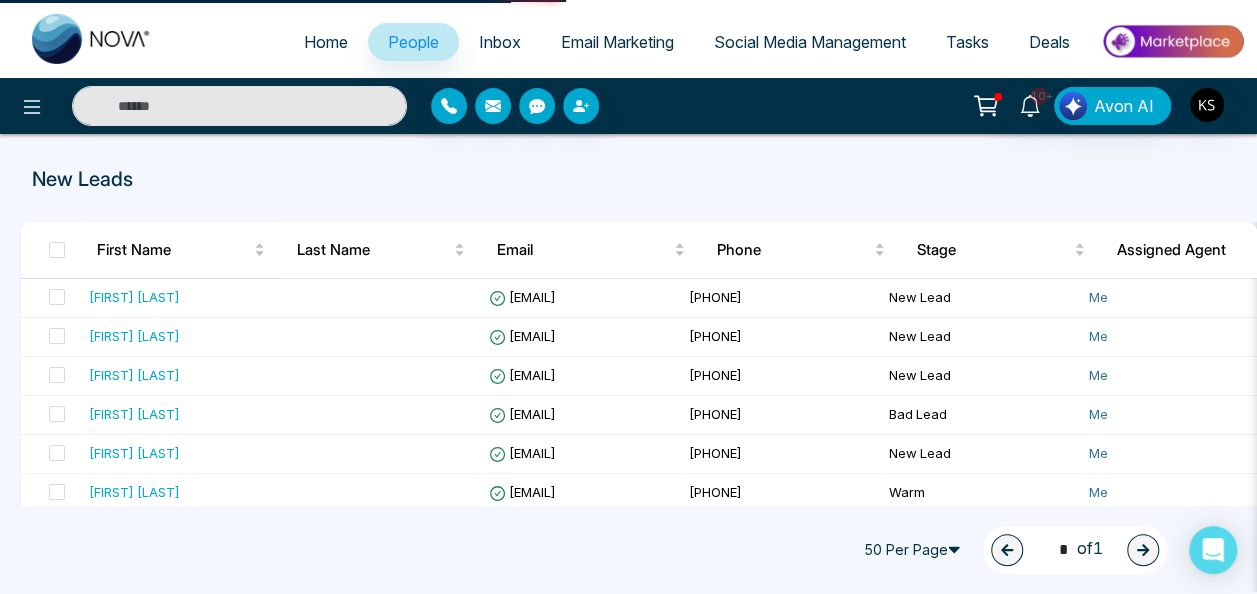 select on "*" 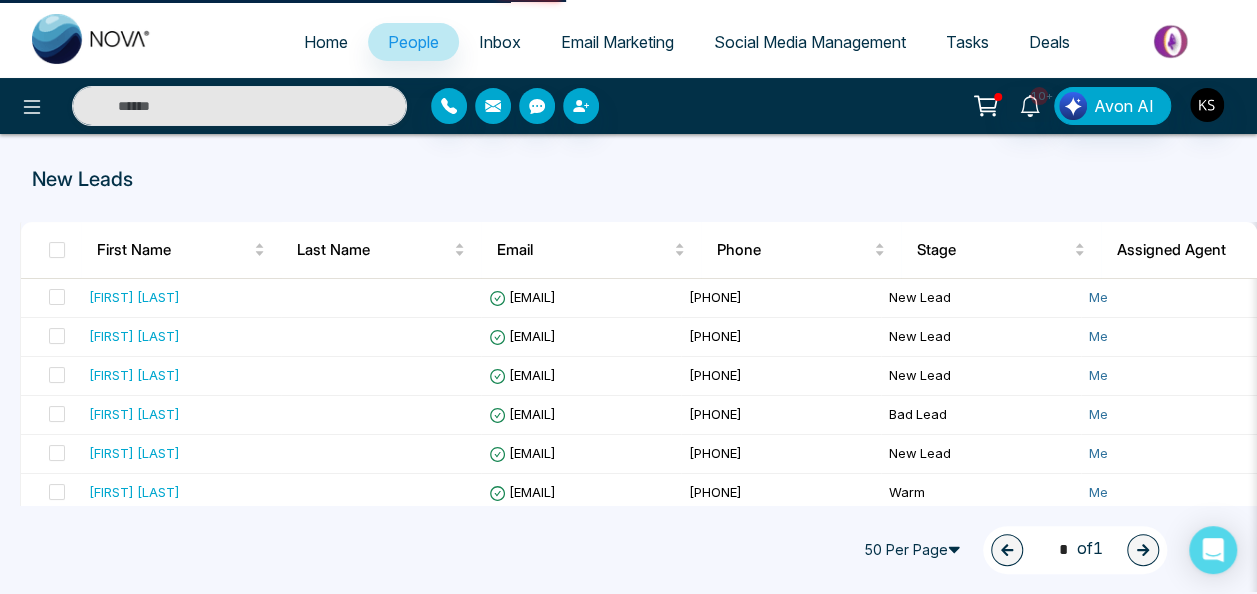 select on "*" 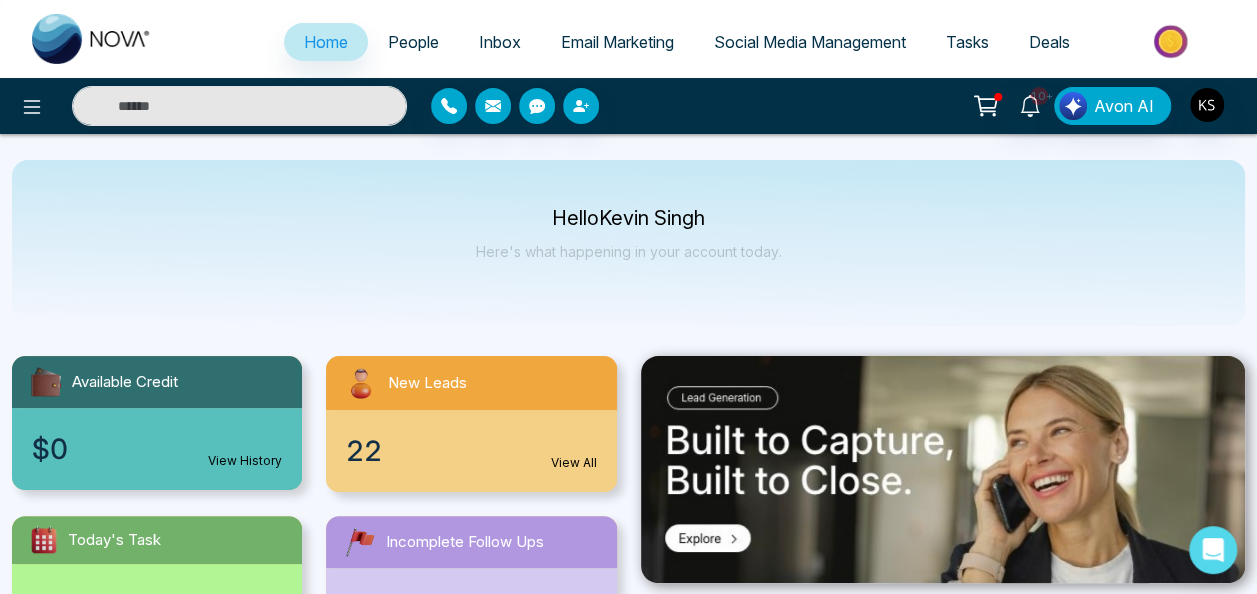 click on "People" at bounding box center (413, 42) 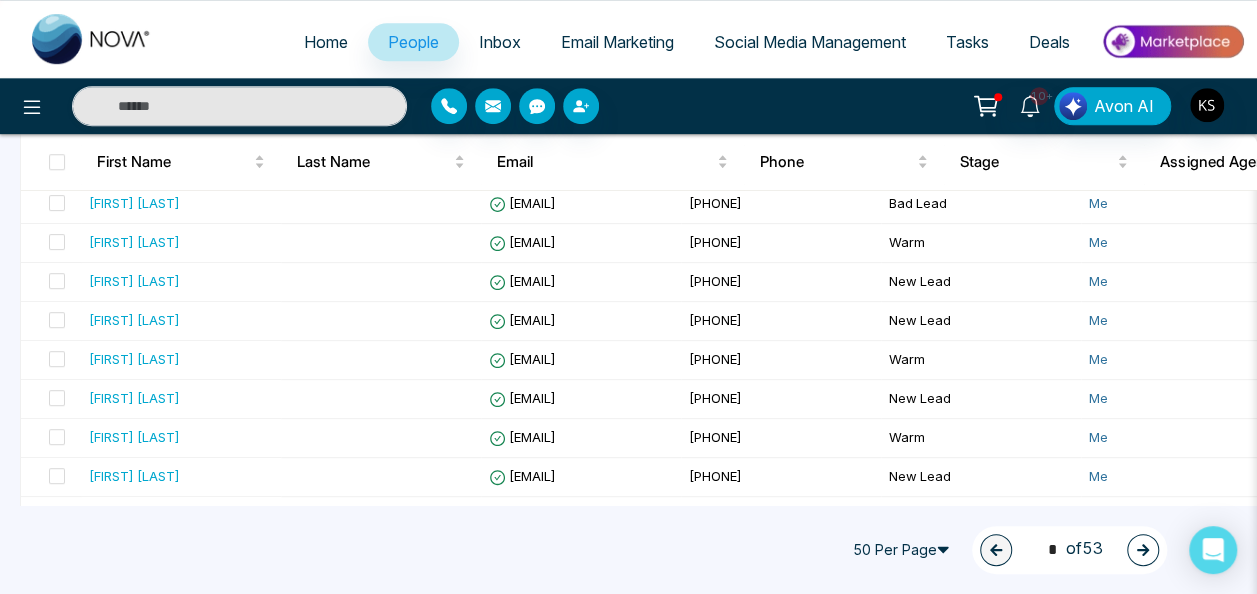 scroll, scrollTop: 651, scrollLeft: 0, axis: vertical 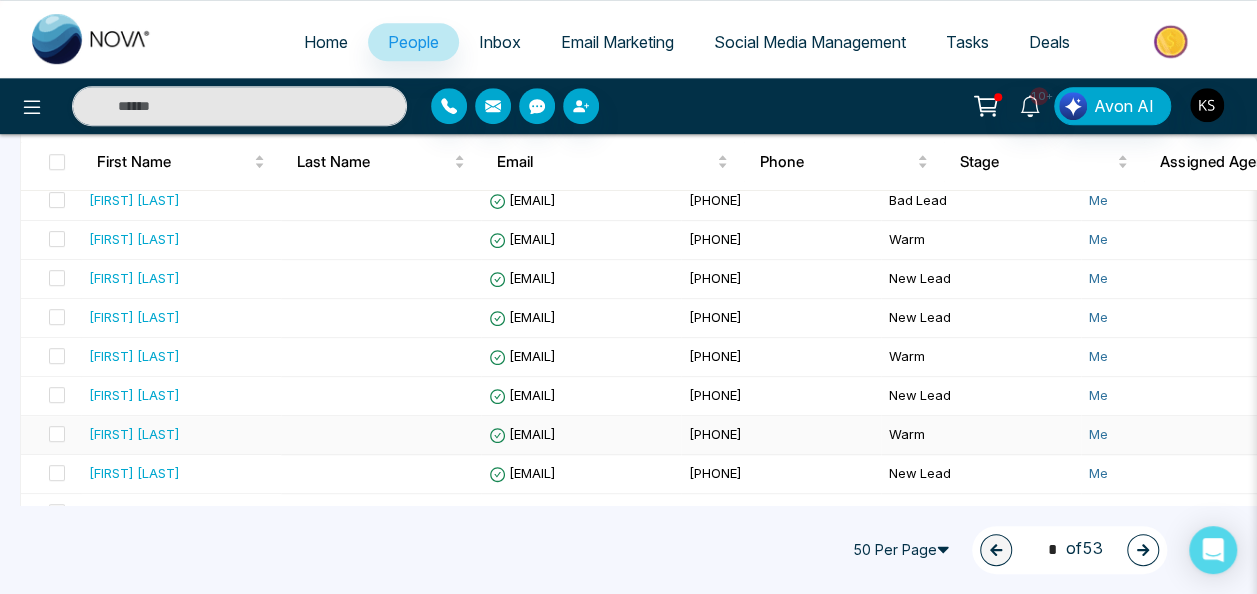 click on "[PHONE]" at bounding box center (781, 435) 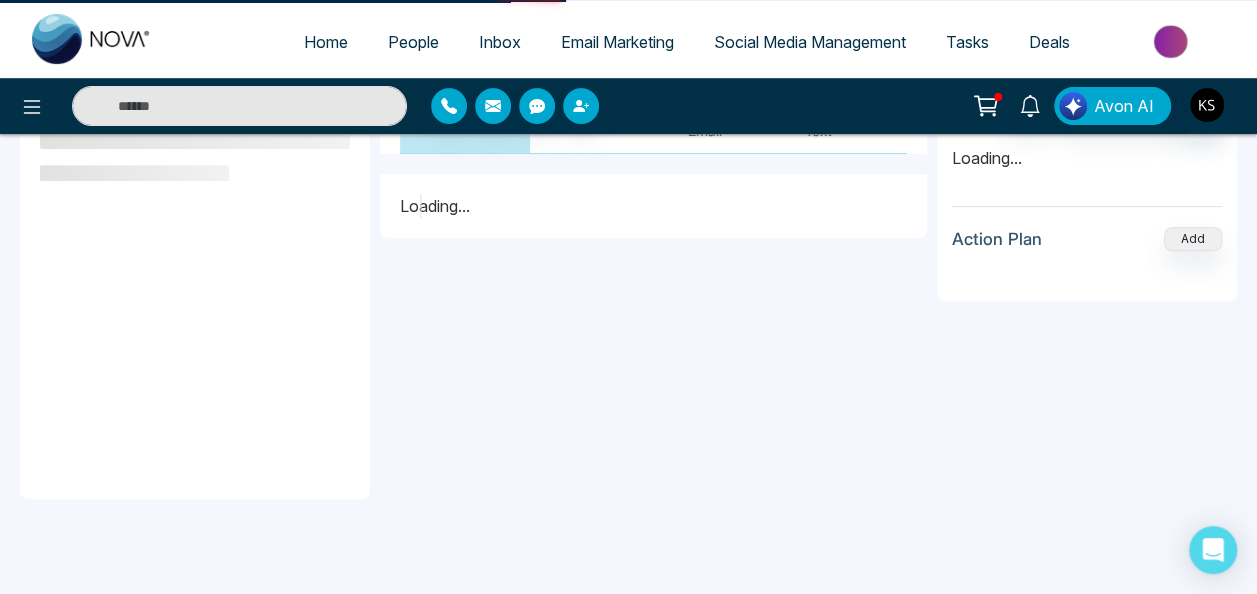 scroll, scrollTop: 0, scrollLeft: 0, axis: both 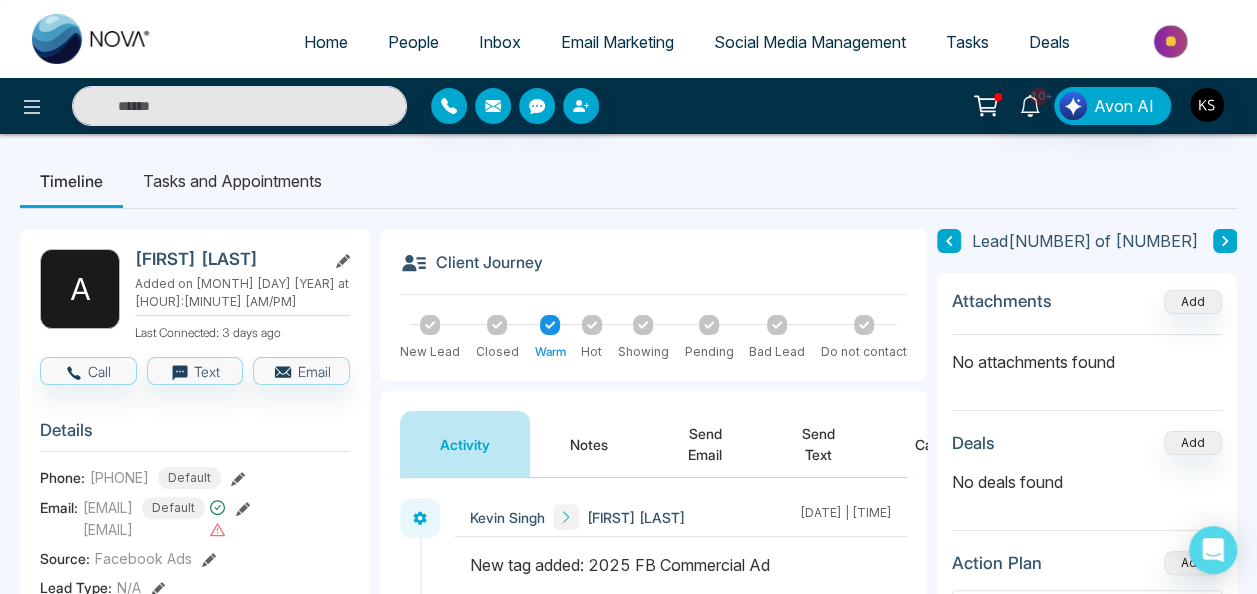 click on "Home" at bounding box center [326, 42] 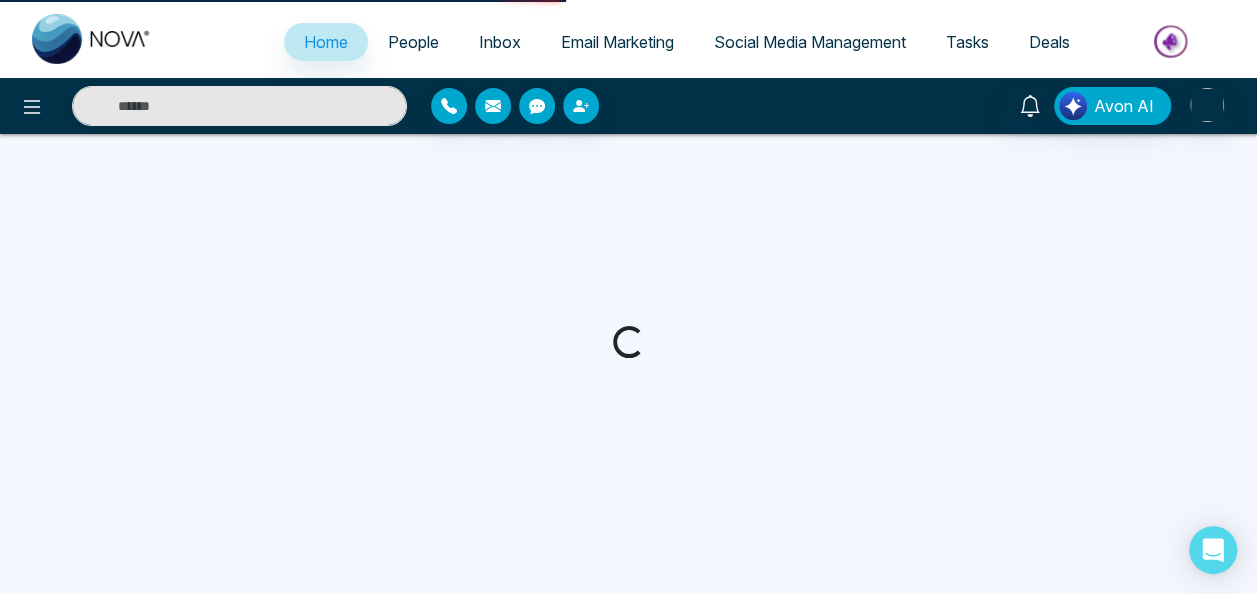 select on "*" 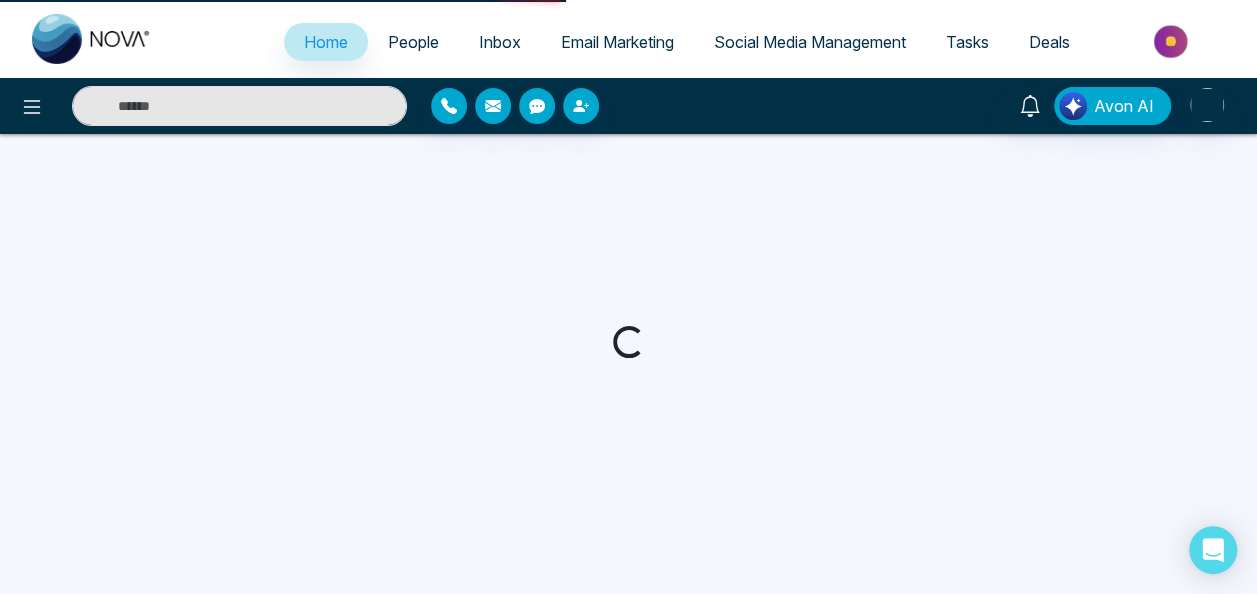 select on "*" 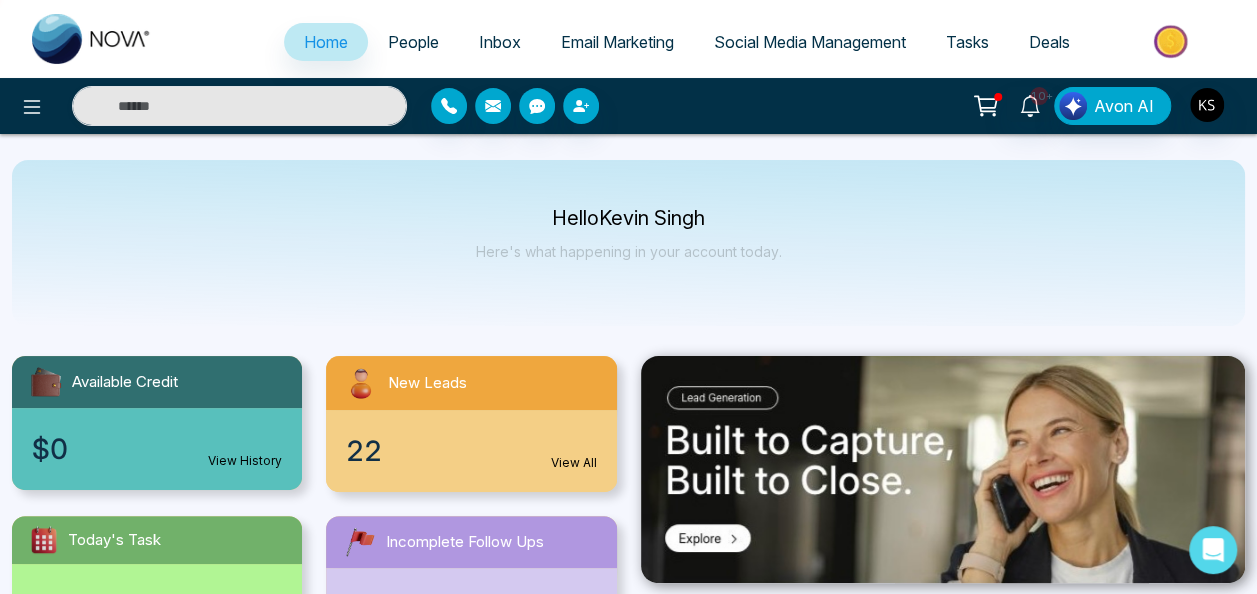 click on "View All" at bounding box center [574, 463] 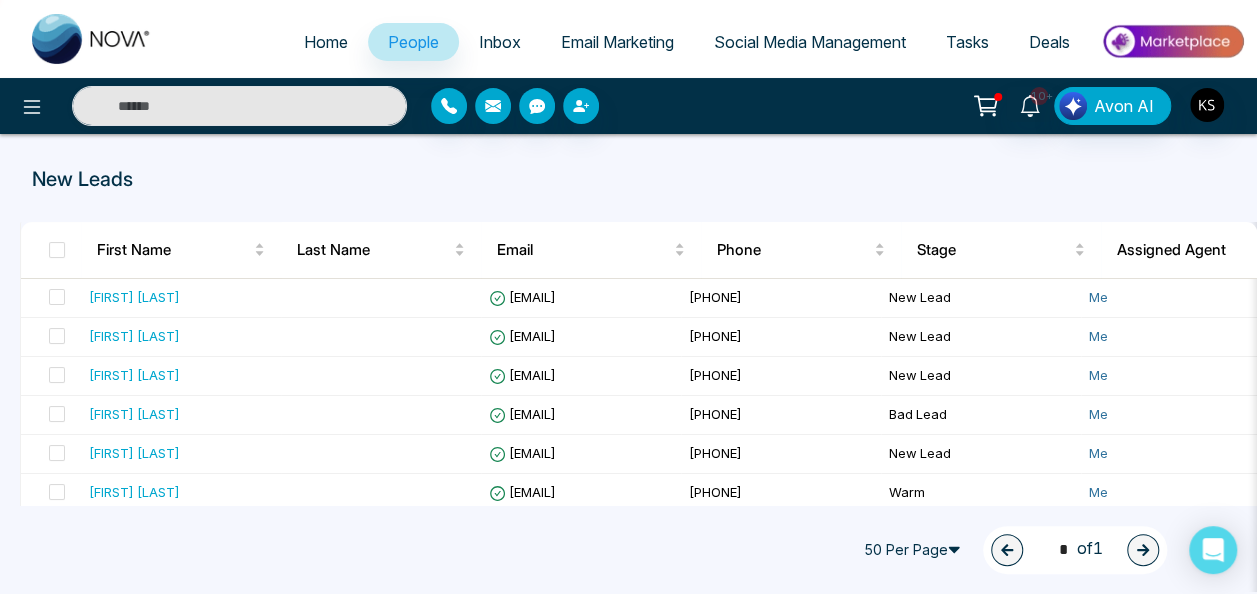 click on "Home" at bounding box center (326, 42) 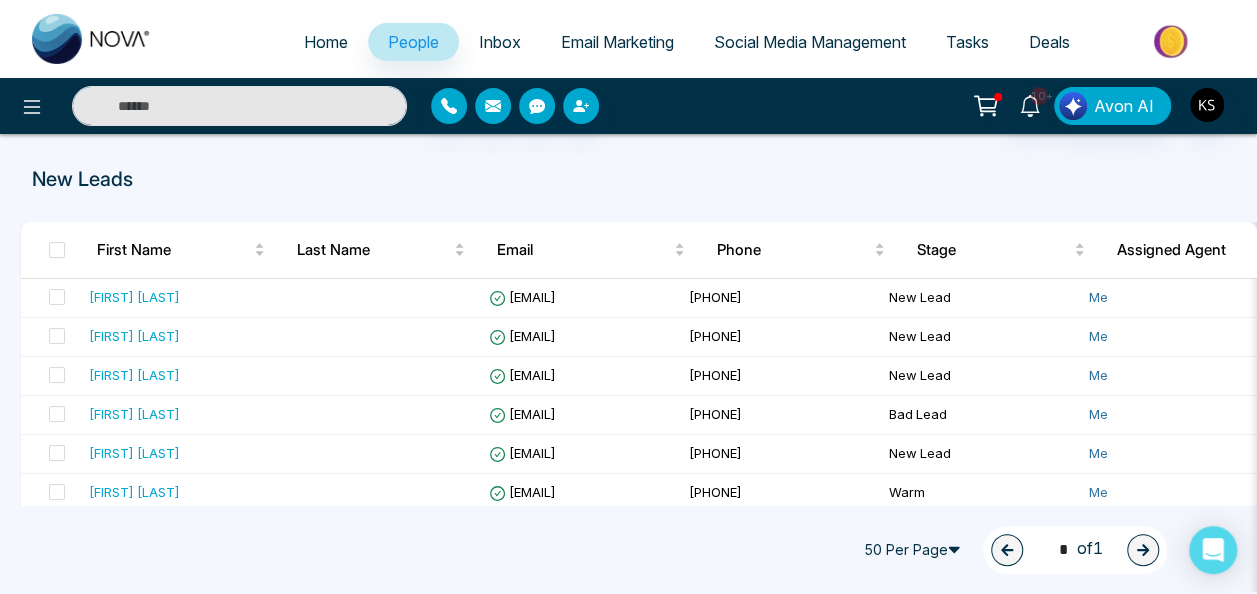 select on "*" 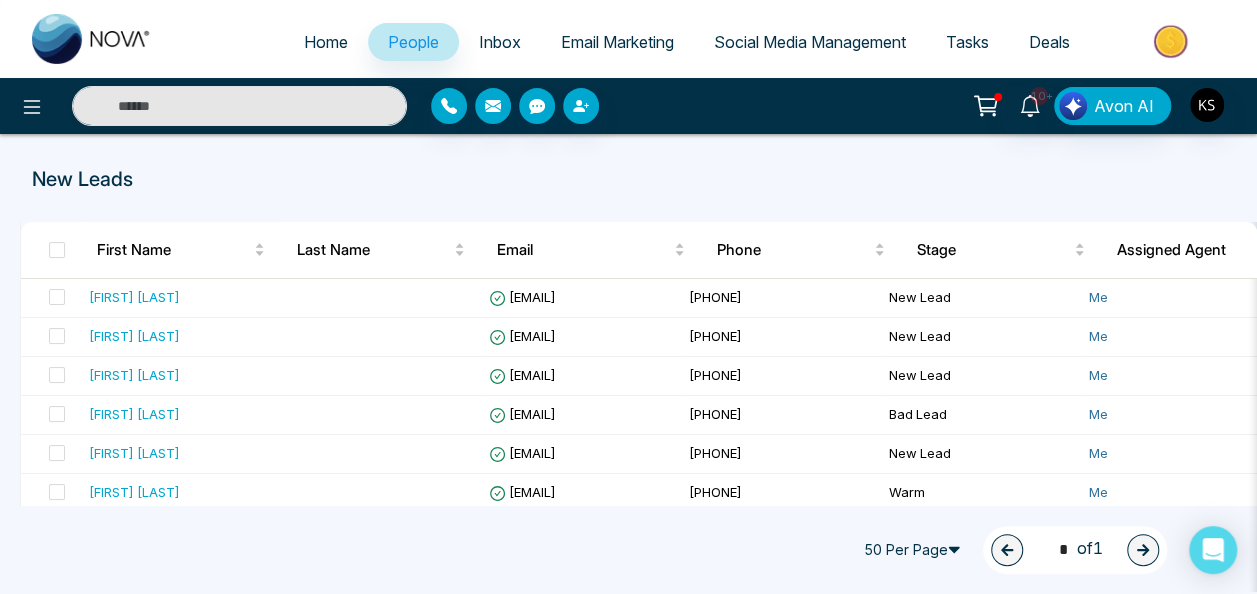 select on "*" 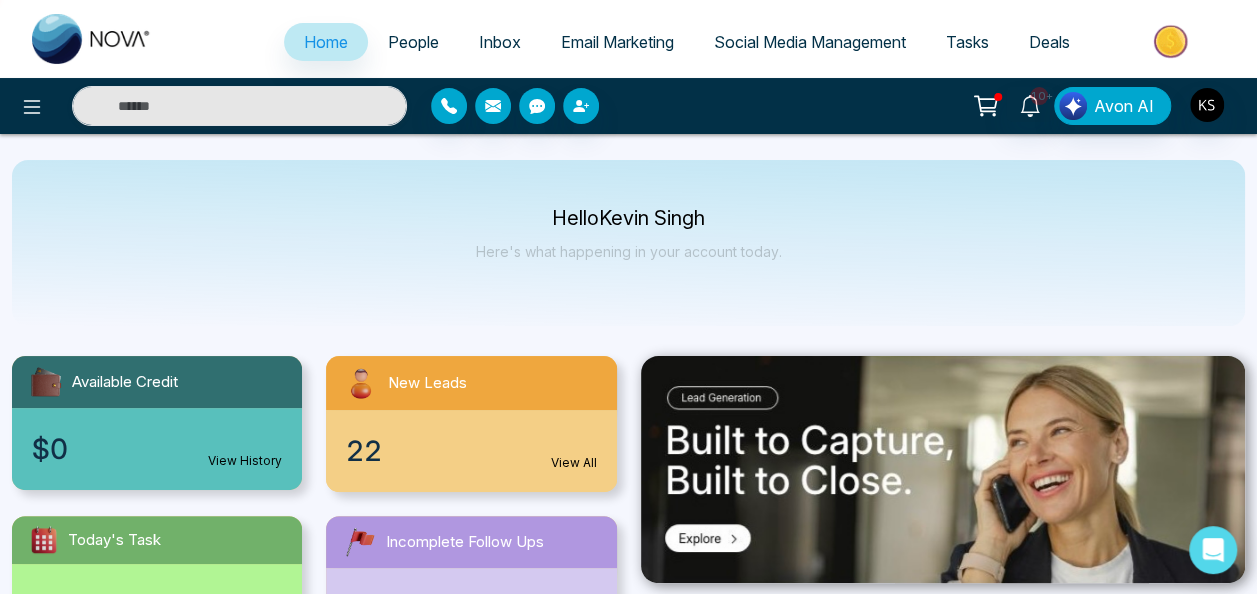 click on "People" at bounding box center [413, 42] 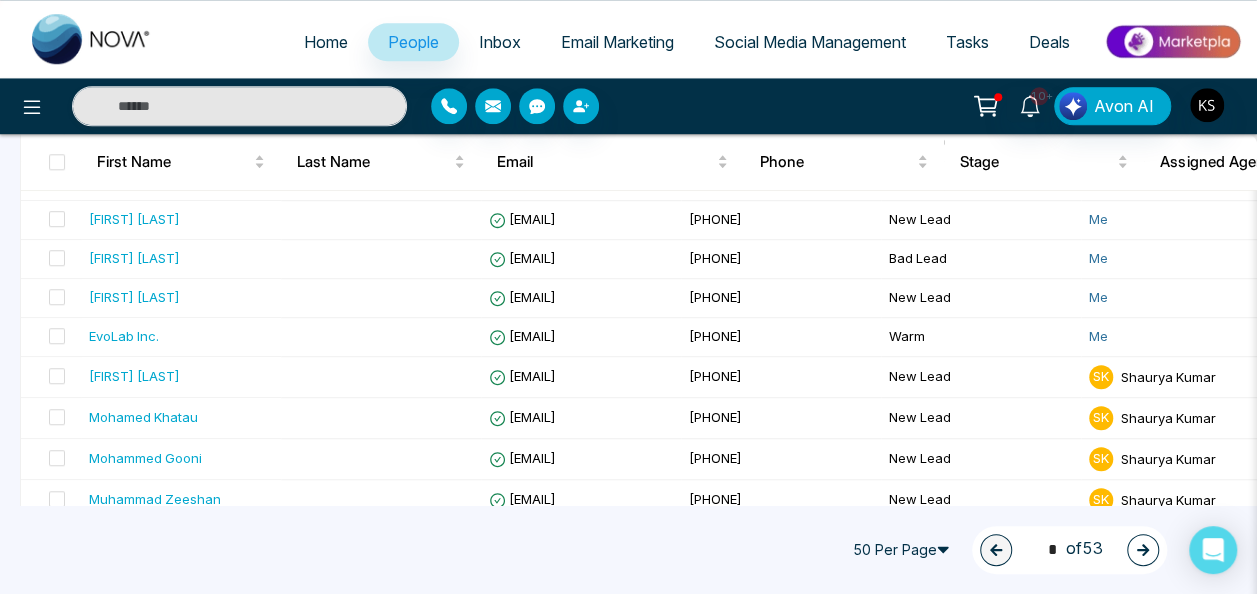 scroll, scrollTop: 884, scrollLeft: 0, axis: vertical 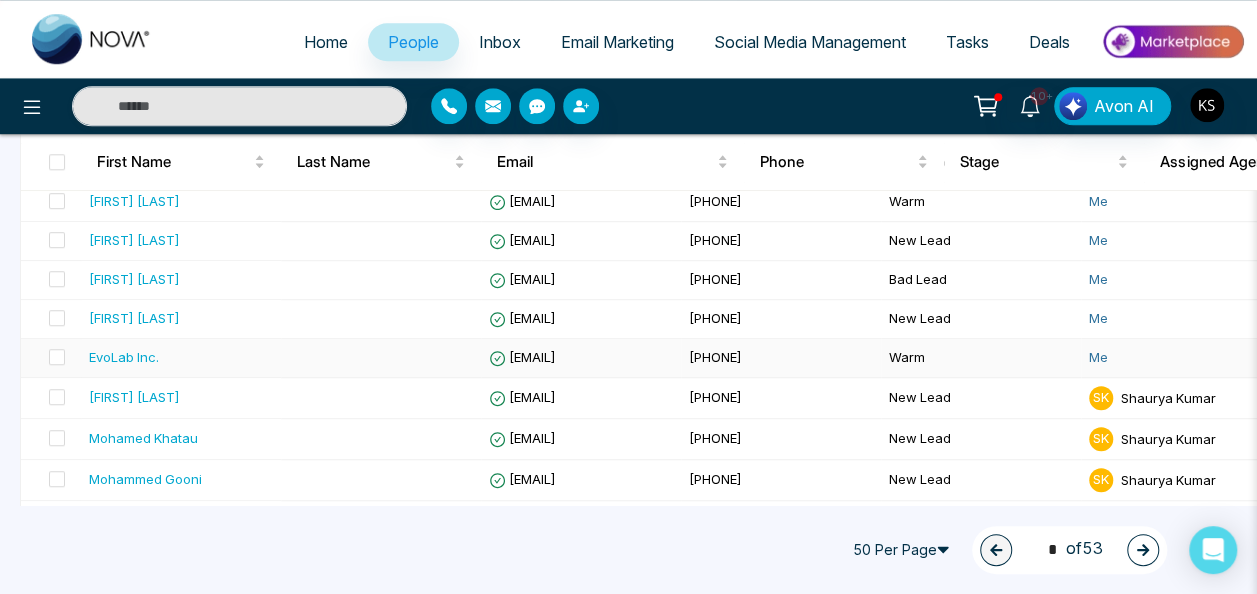 click on "[PHONE]" at bounding box center (781, 358) 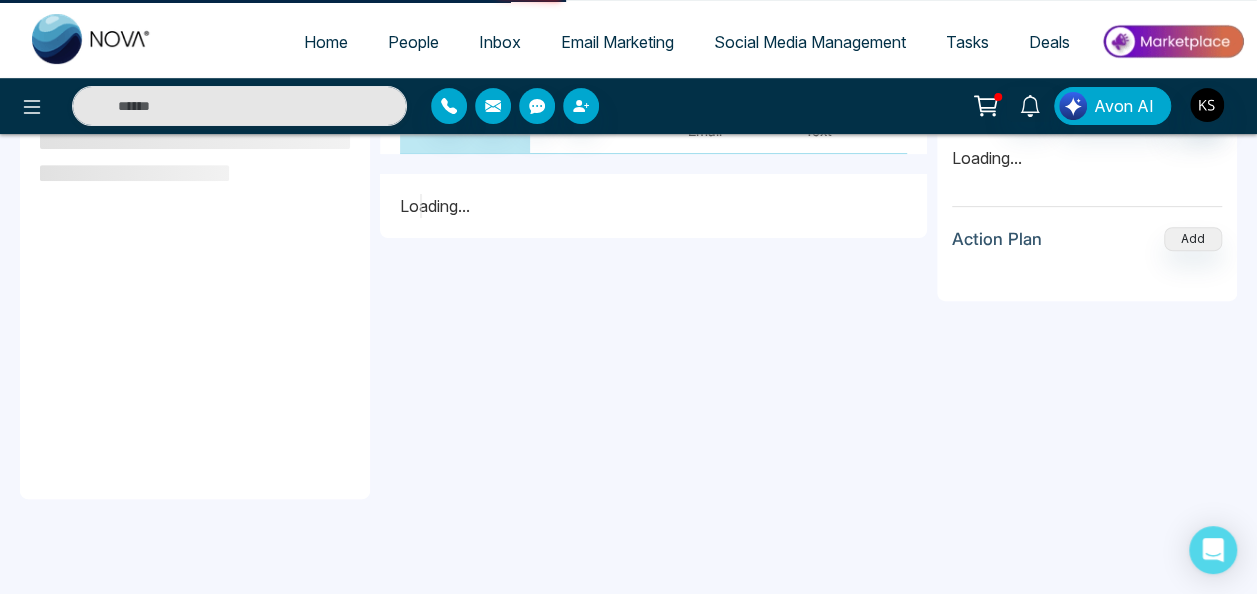 scroll, scrollTop: 0, scrollLeft: 0, axis: both 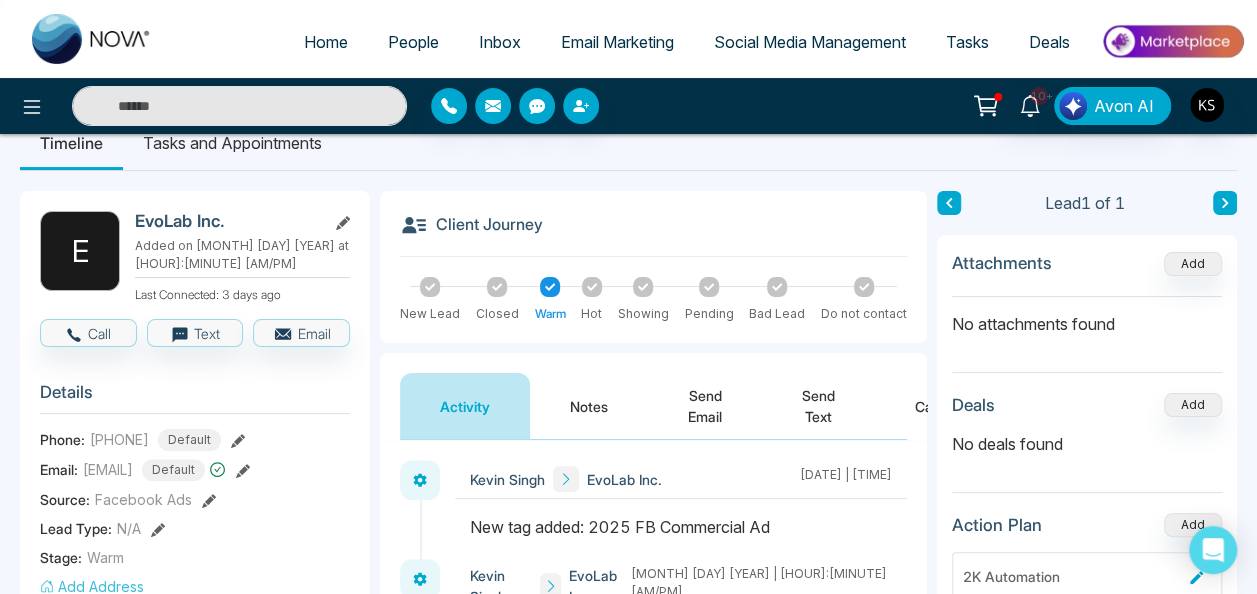click on "People" at bounding box center [413, 42] 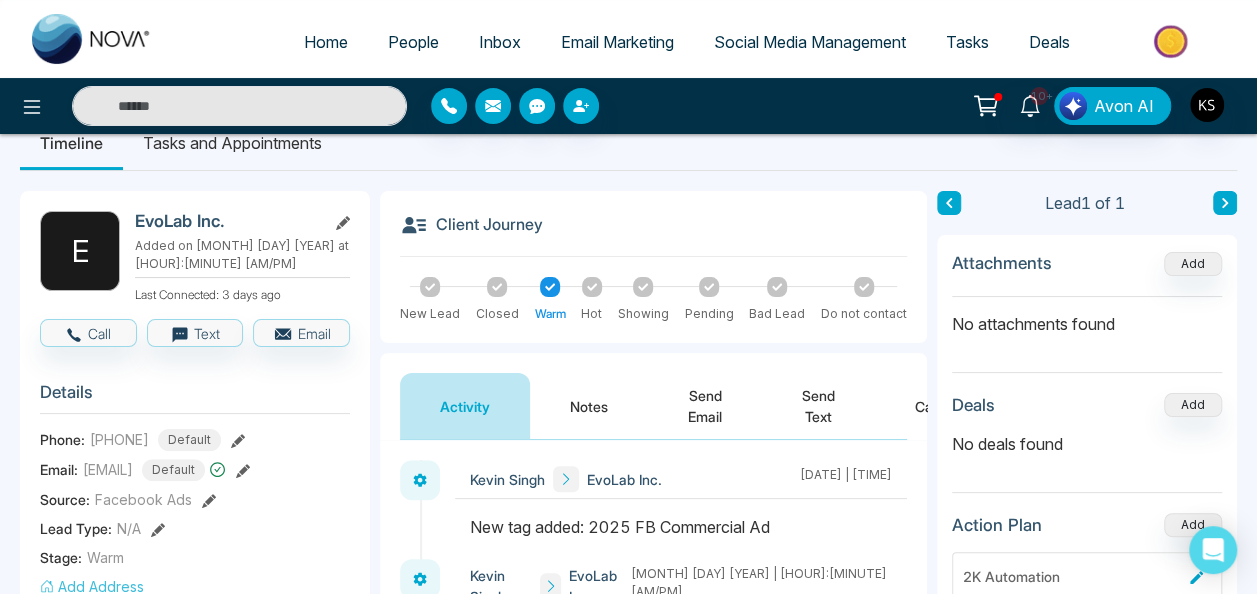 scroll, scrollTop: 0, scrollLeft: 0, axis: both 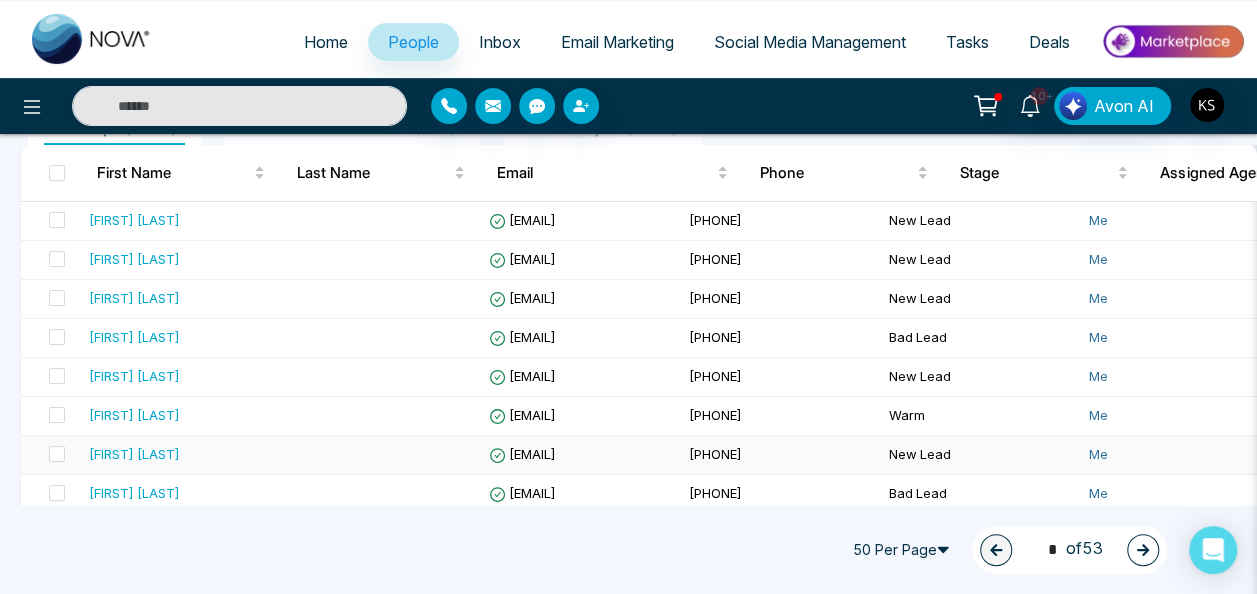 click on "[EMAIL]" at bounding box center [522, 454] 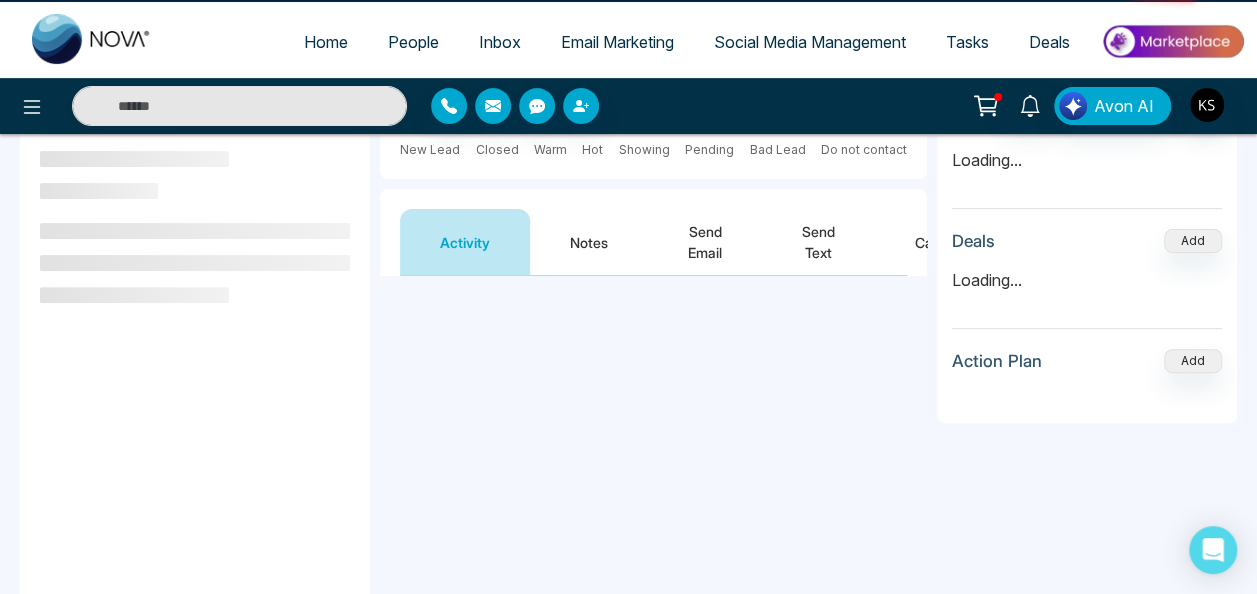 scroll, scrollTop: 0, scrollLeft: 0, axis: both 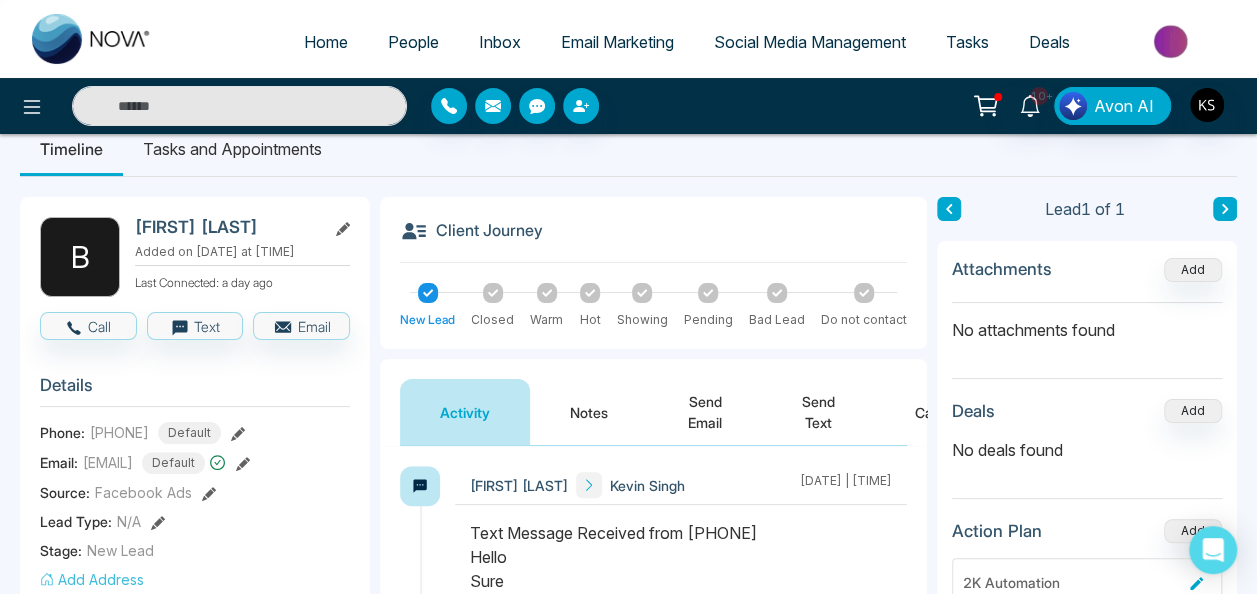 click on "Home" at bounding box center [326, 42] 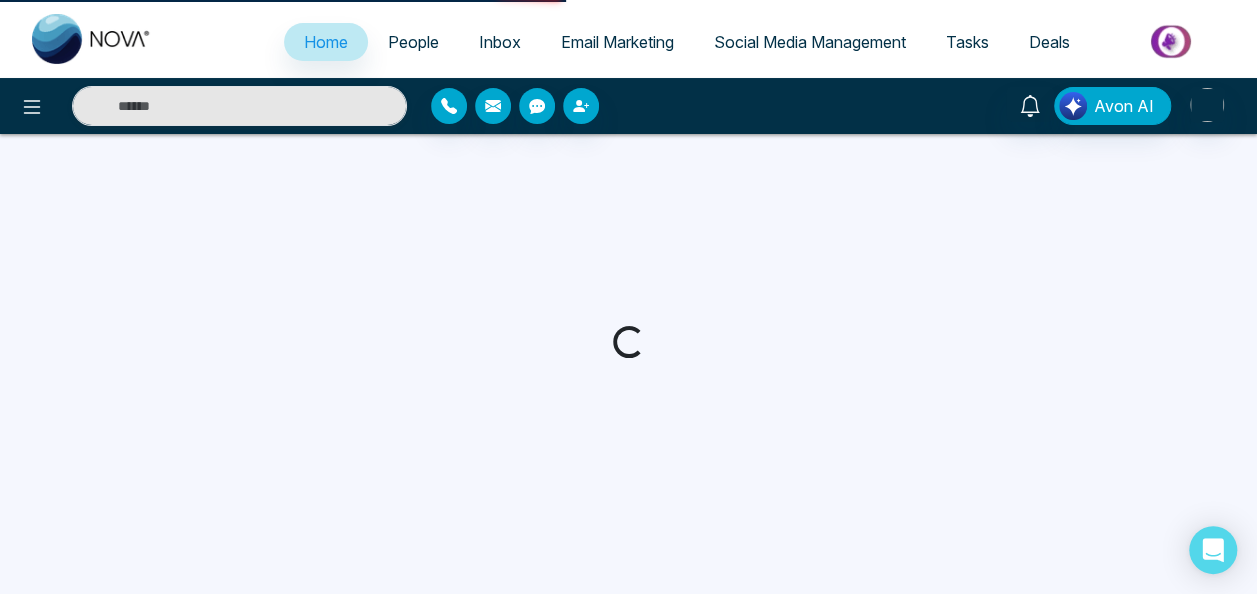 scroll, scrollTop: 0, scrollLeft: 0, axis: both 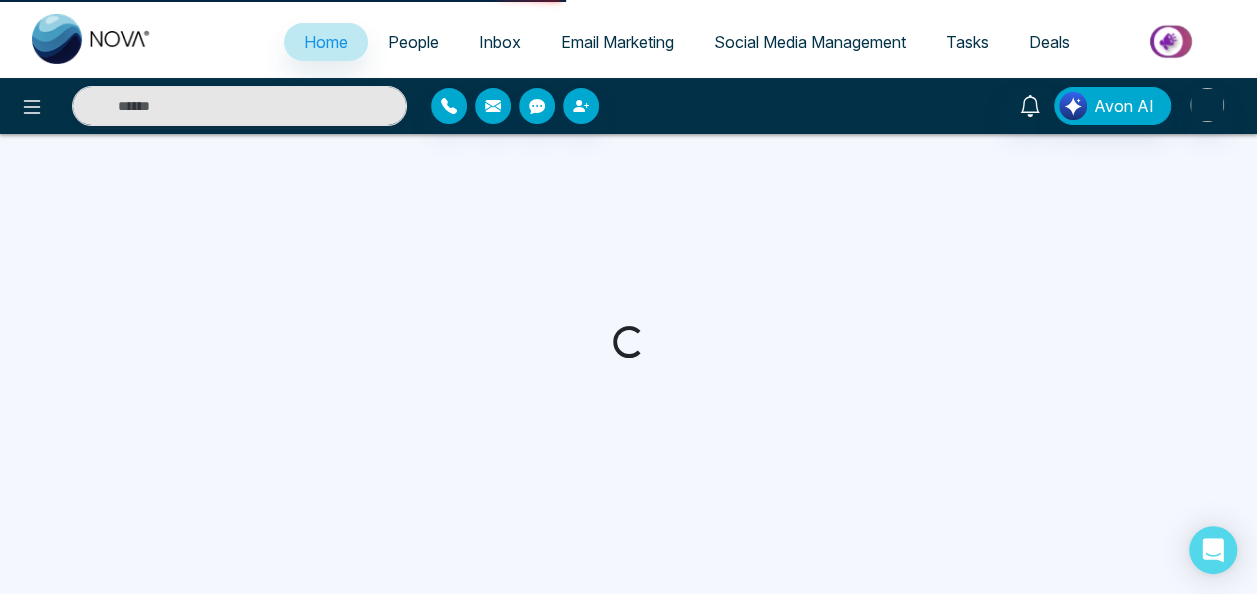 select on "*" 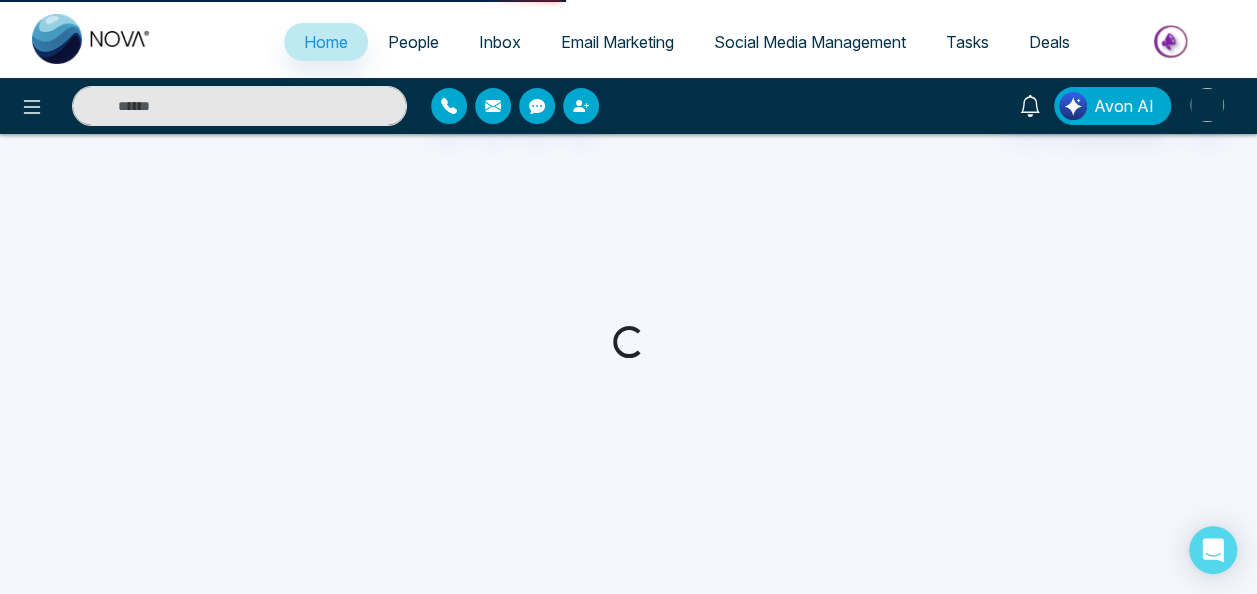select on "*" 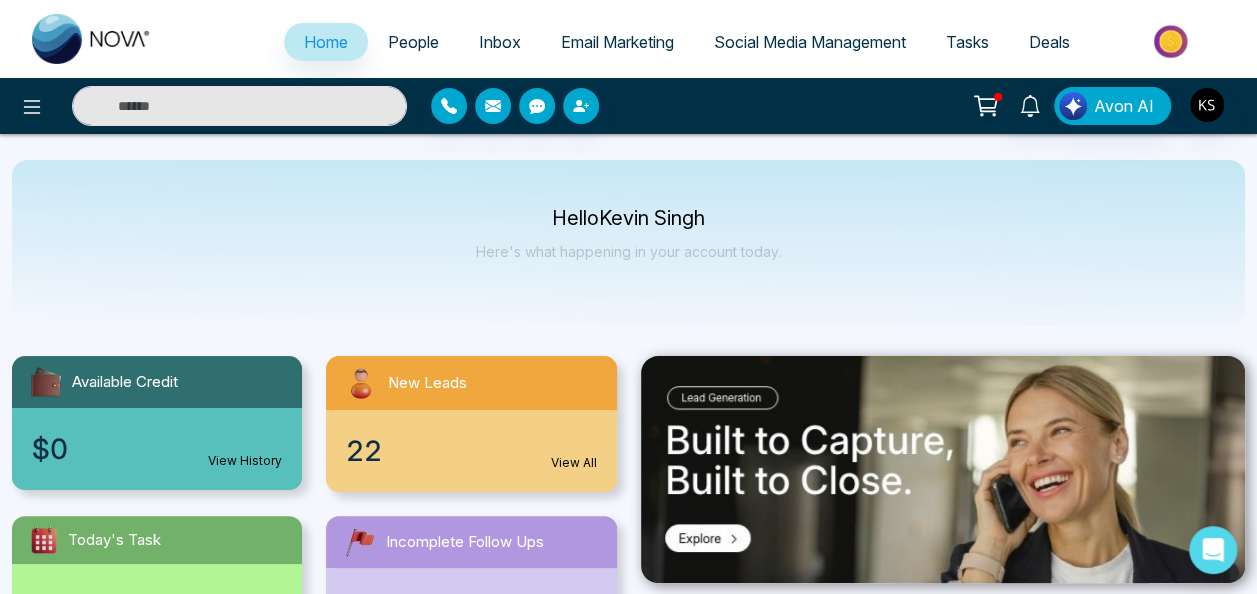 click on "People" at bounding box center (413, 42) 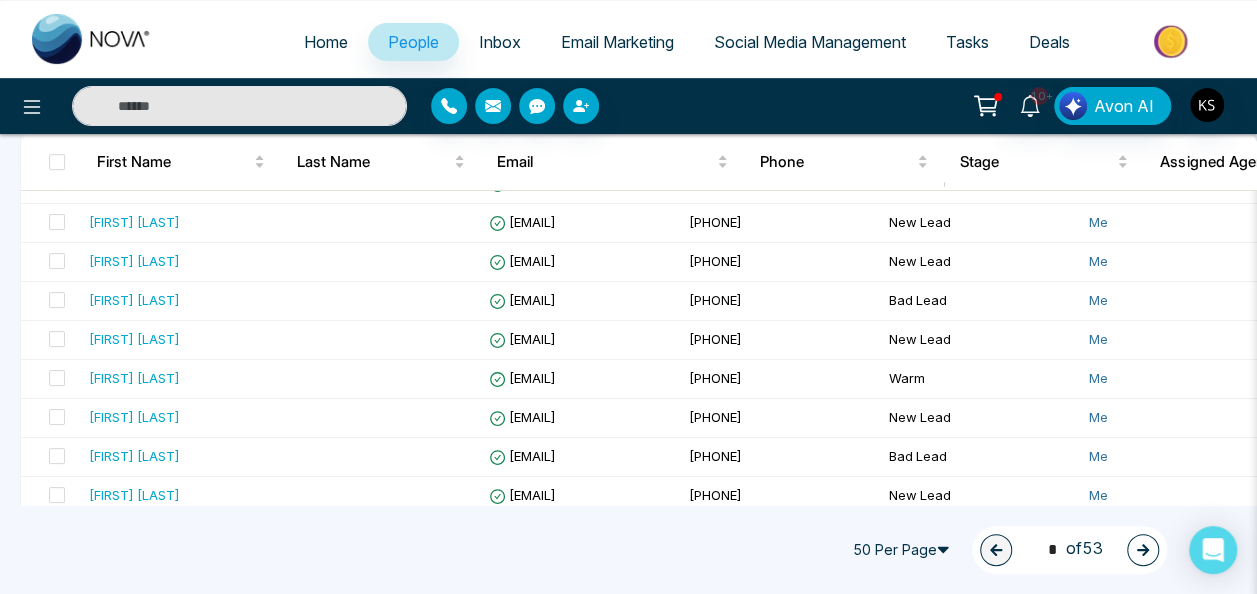 scroll, scrollTop: 242, scrollLeft: 0, axis: vertical 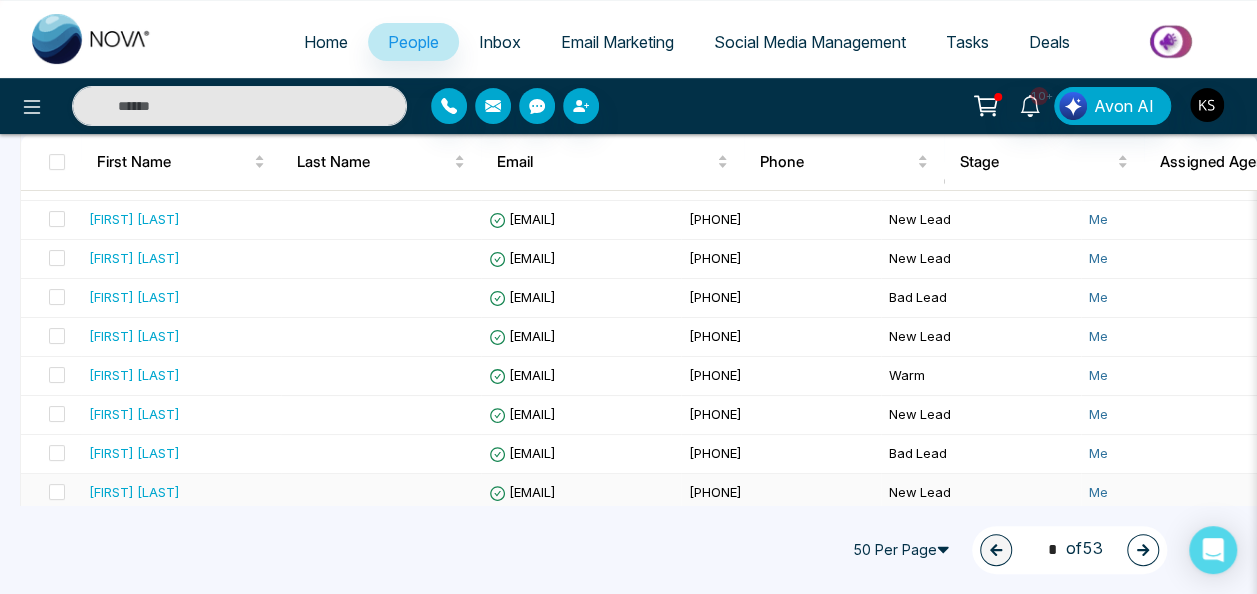 click on "[EMAIL]" at bounding box center [581, 493] 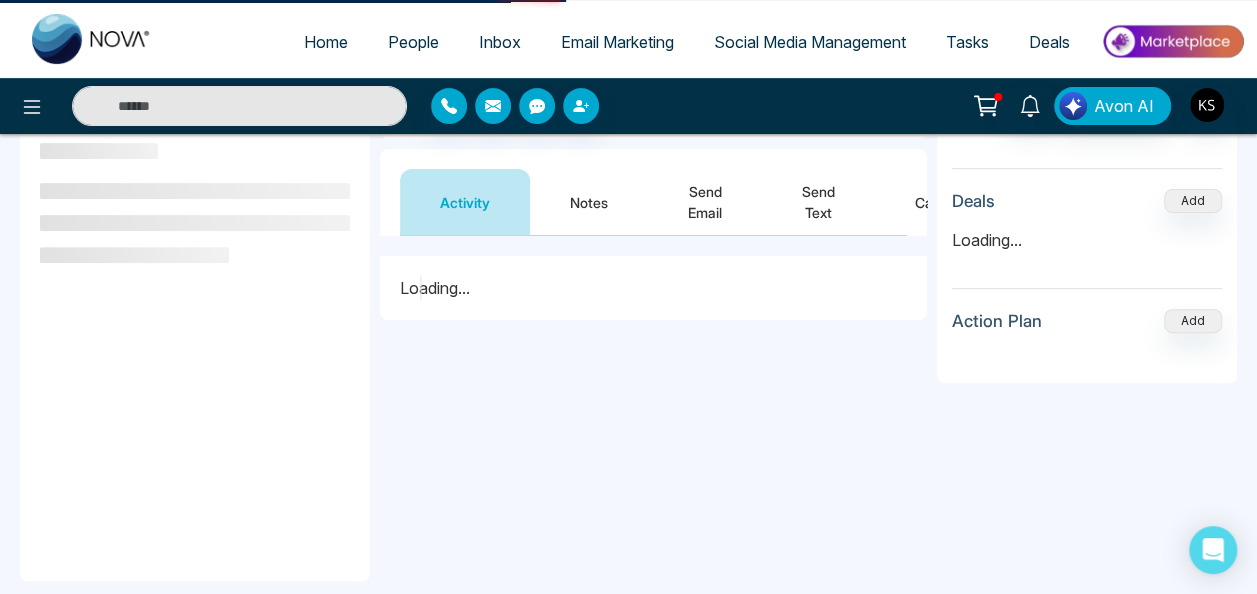 scroll, scrollTop: 0, scrollLeft: 0, axis: both 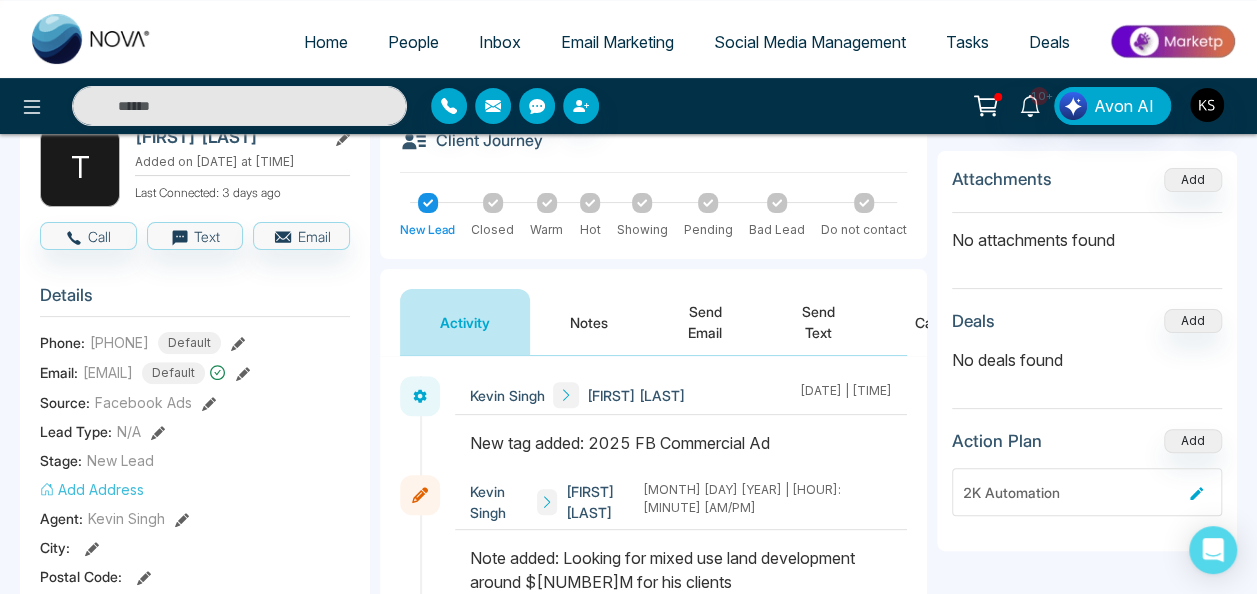 click on "People" at bounding box center (413, 42) 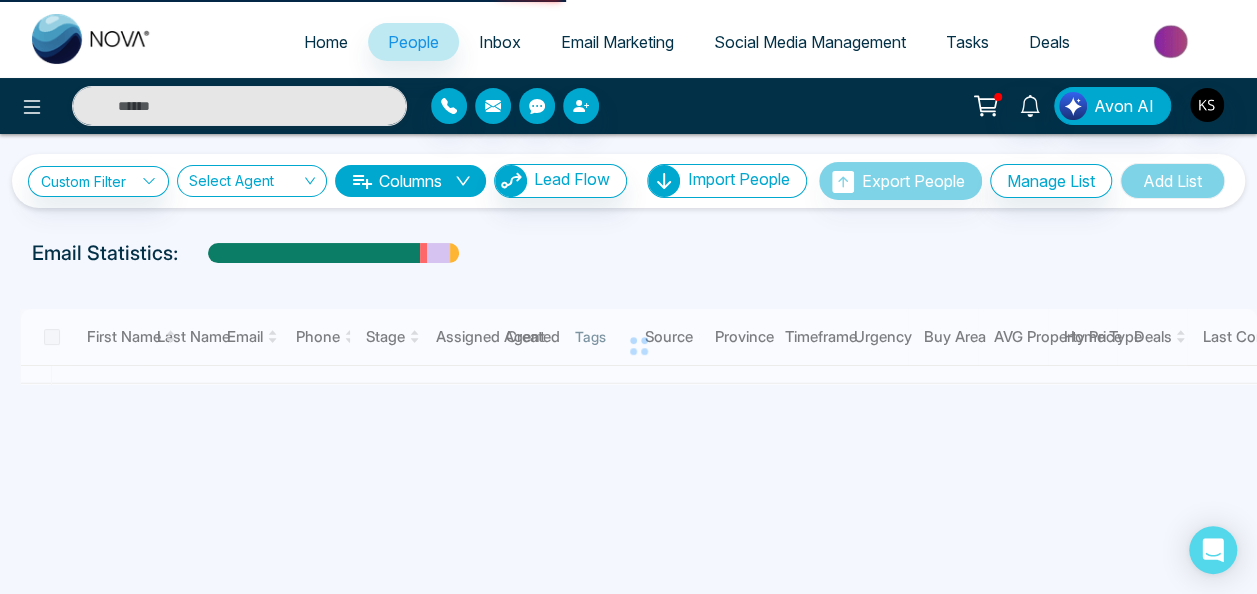 scroll, scrollTop: 0, scrollLeft: 0, axis: both 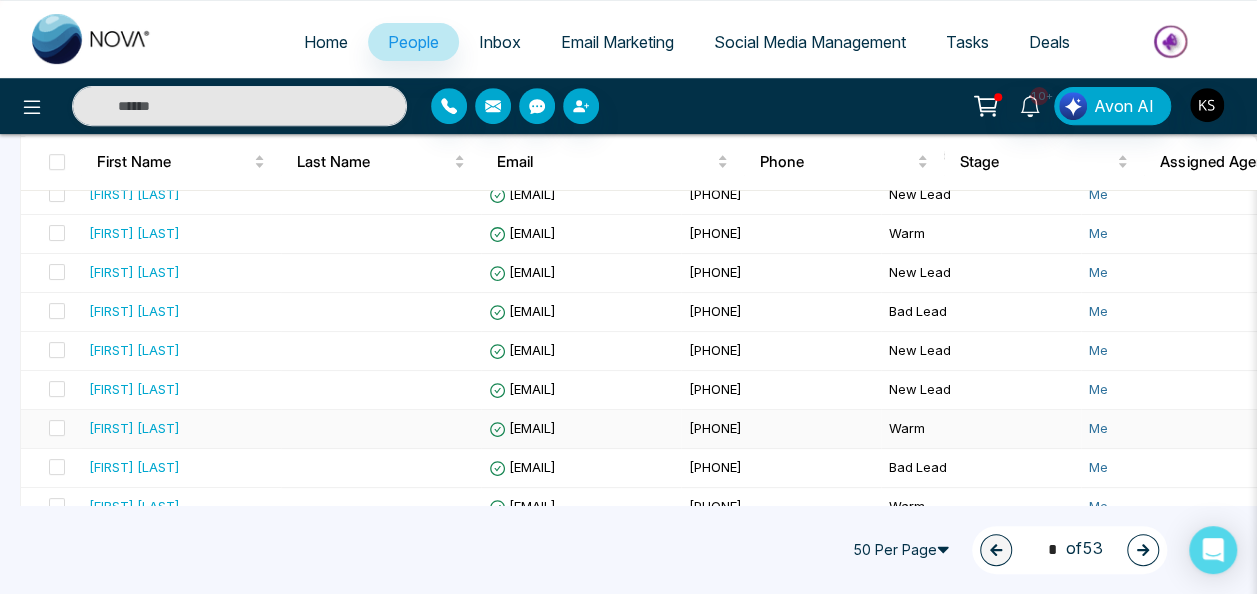 click on "[EMAIL]" at bounding box center (581, 429) 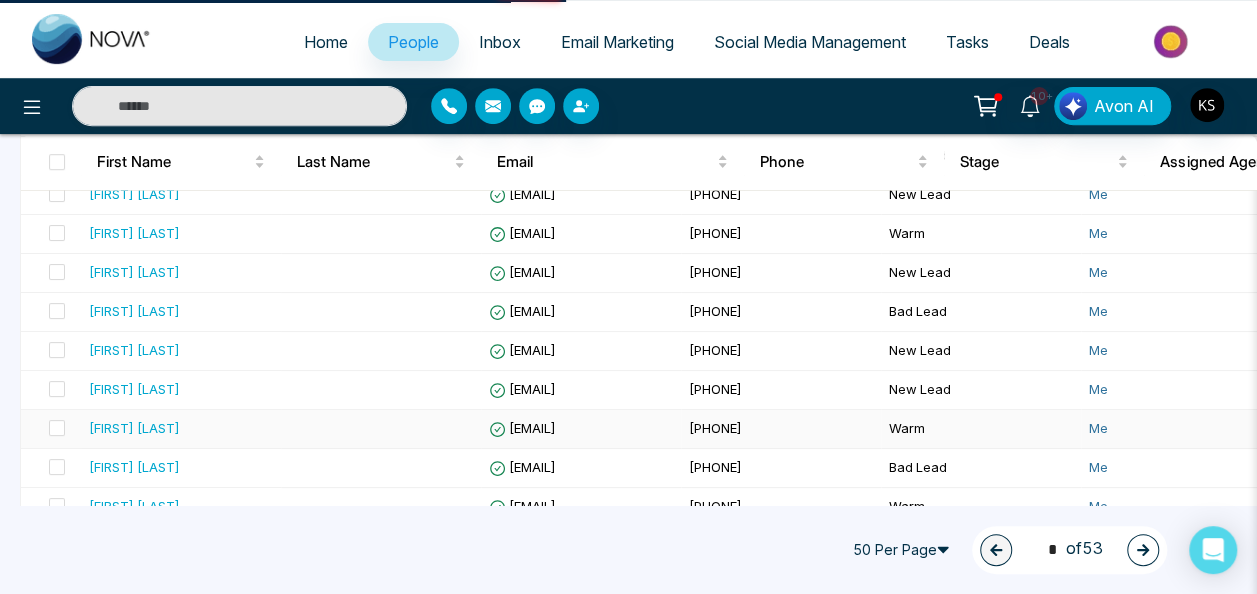 scroll, scrollTop: 0, scrollLeft: 0, axis: both 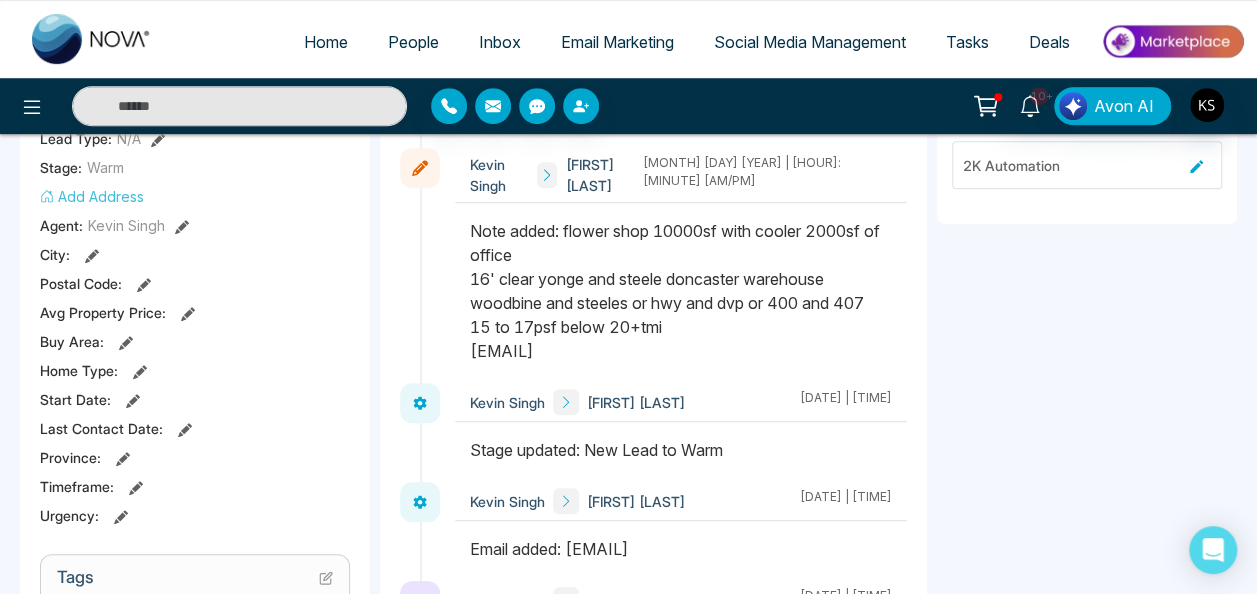 drag, startPoint x: 648, startPoint y: 358, endPoint x: 459, endPoint y: 361, distance: 189.0238 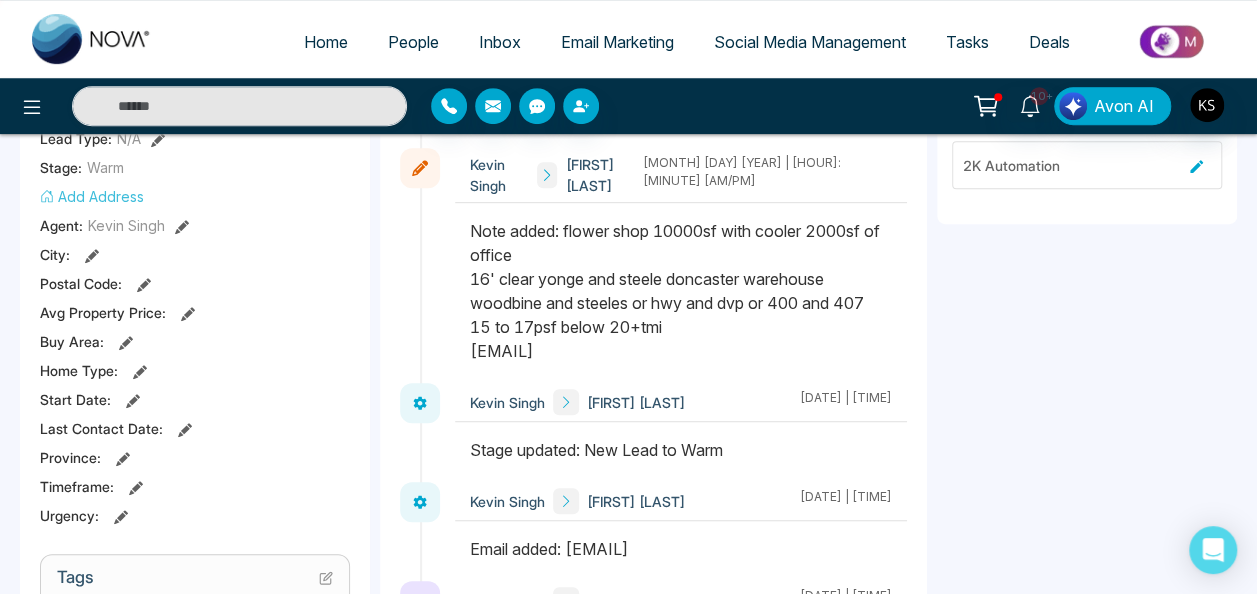 click at bounding box center (681, 301) 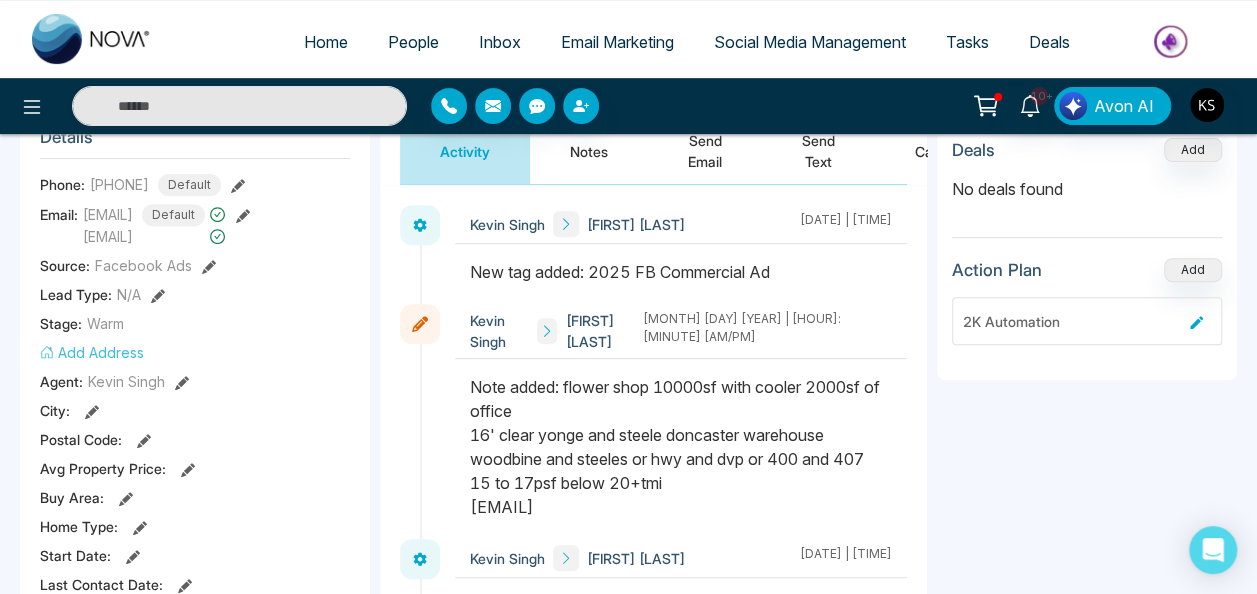 scroll, scrollTop: 169, scrollLeft: 0, axis: vertical 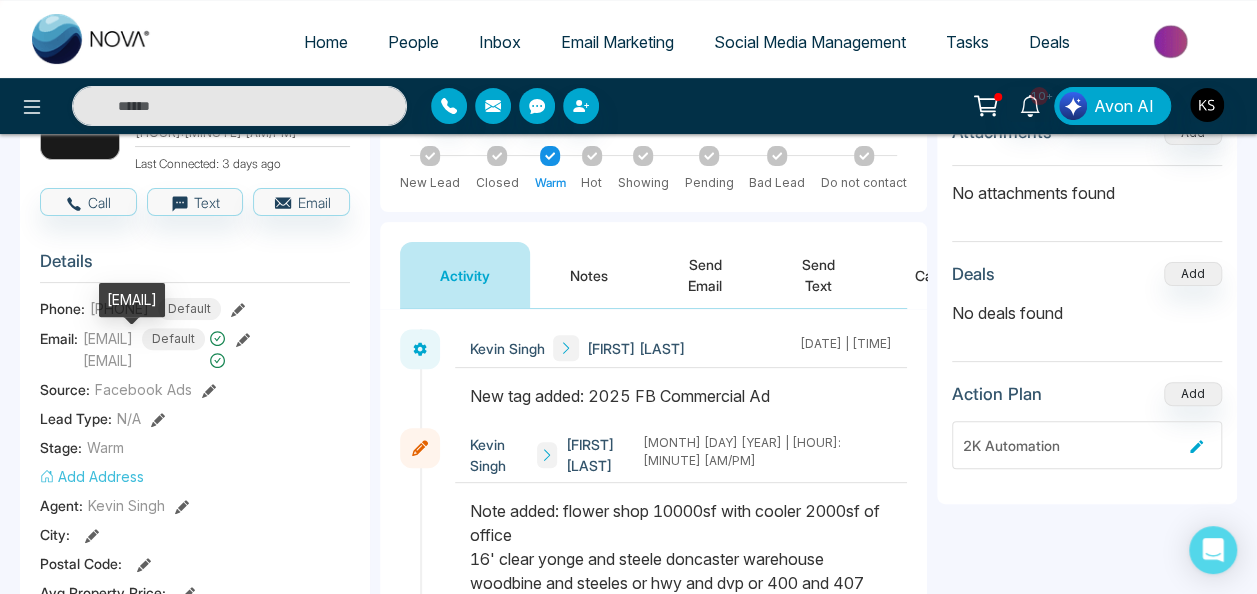 drag, startPoint x: 224, startPoint y: 321, endPoint x: 141, endPoint y: 314, distance: 83.294655 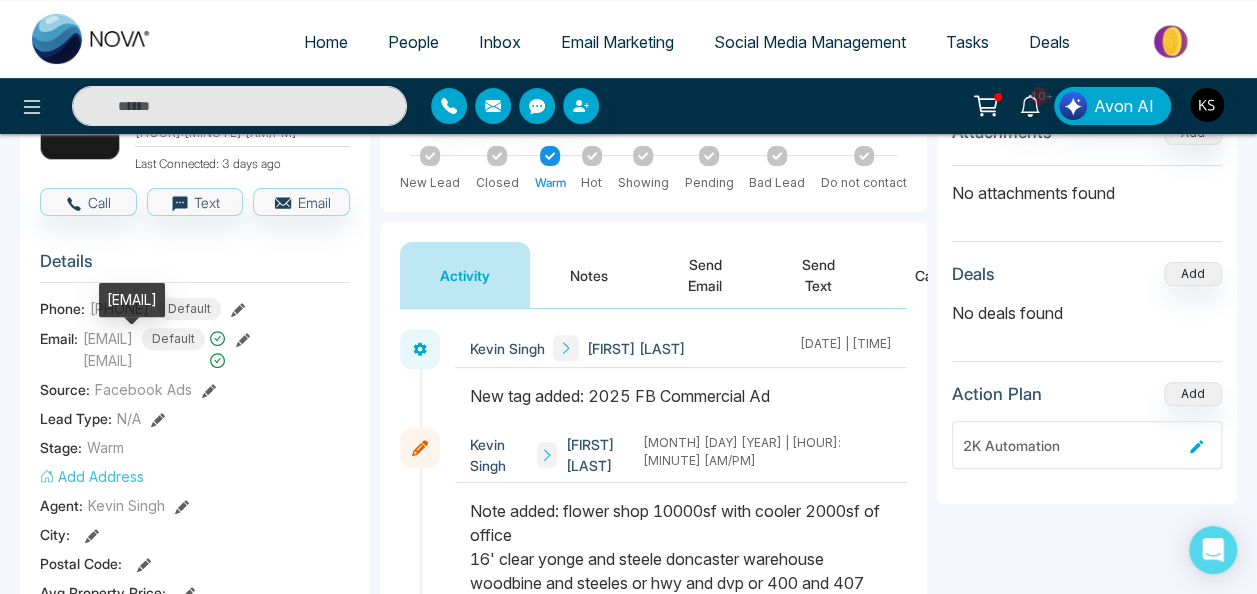 click on "[EMAIL]" at bounding box center (132, 307) 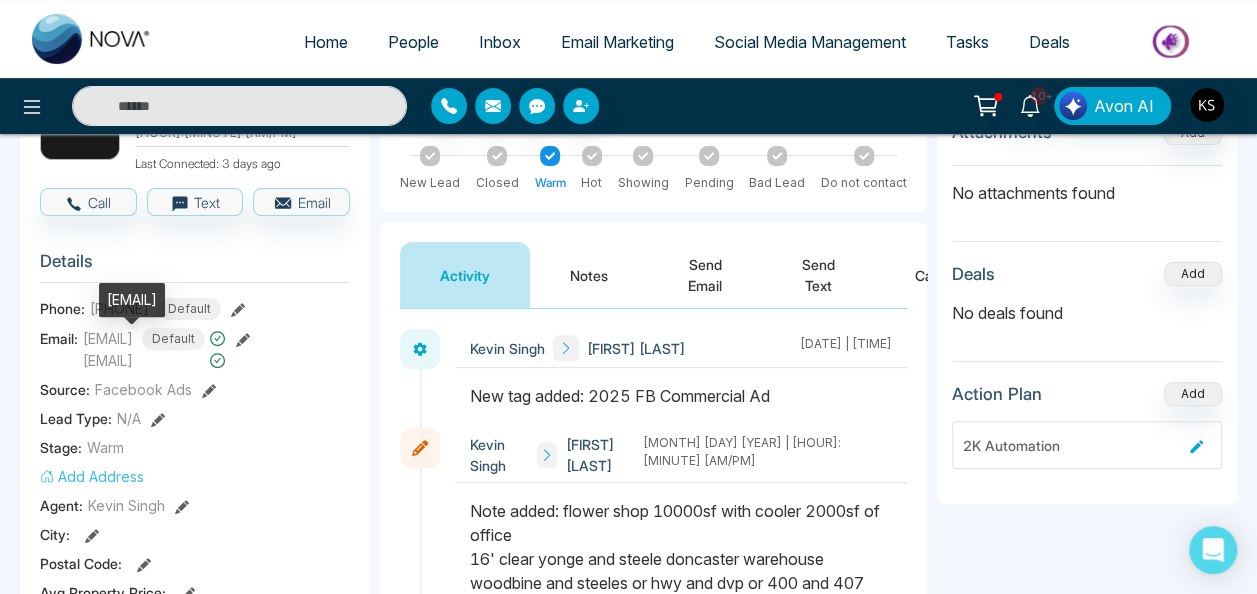 copy on "[BRAND_NAME]" 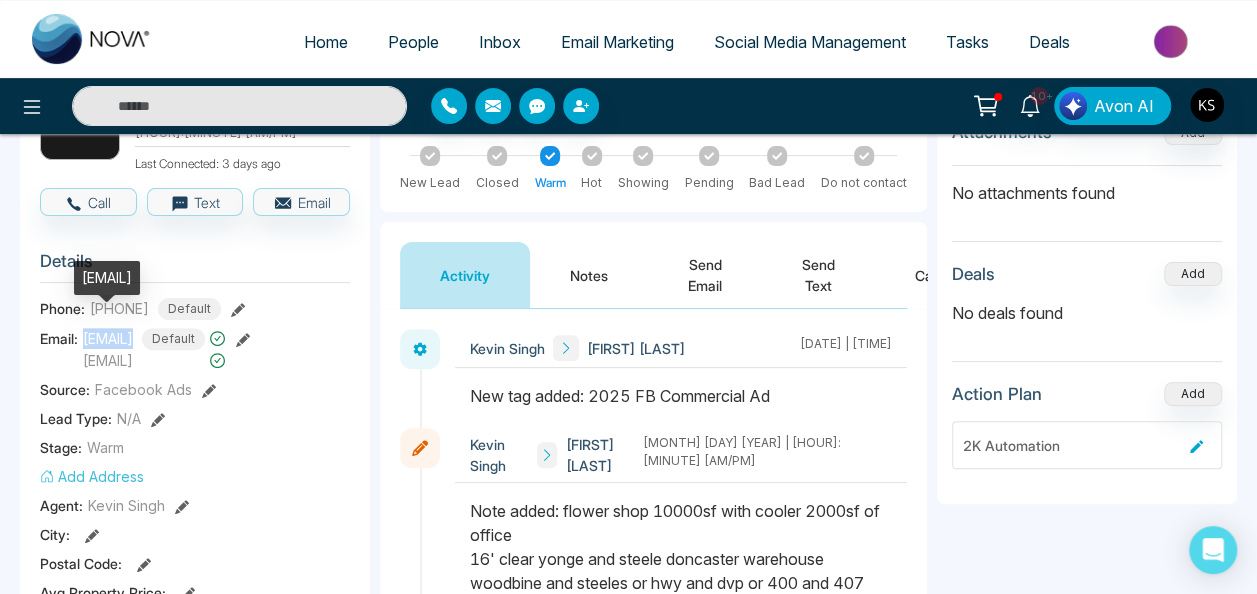 drag, startPoint x: 222, startPoint y: 321, endPoint x: 84, endPoint y: 320, distance: 138.00362 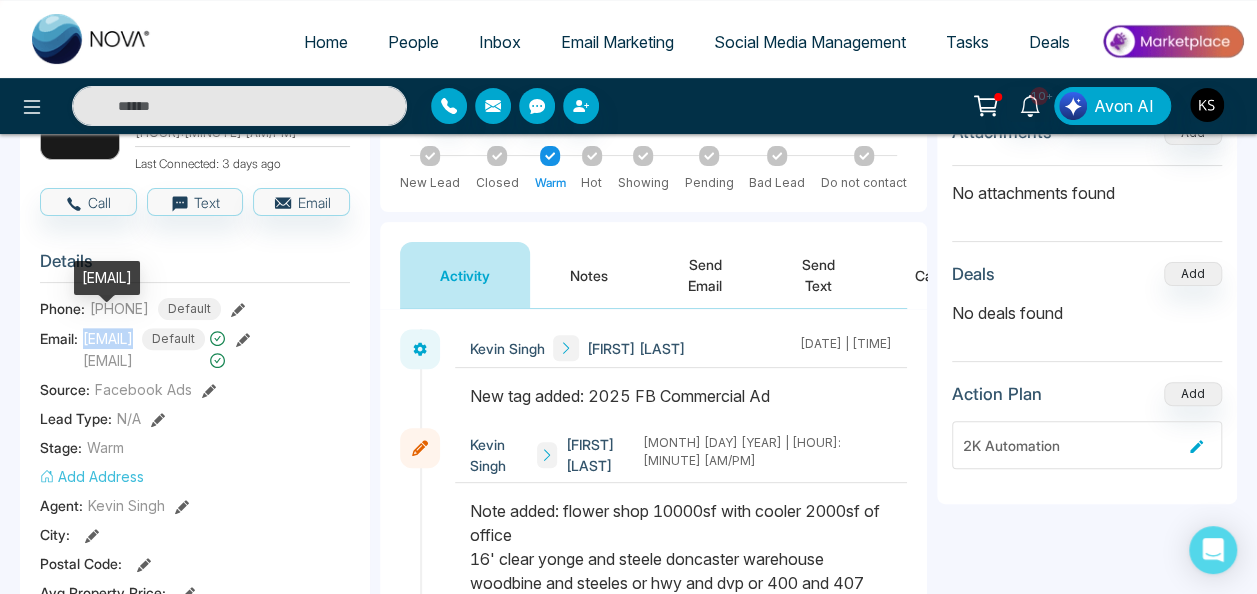 click on "[EMAIL] Default" at bounding box center [154, 339] 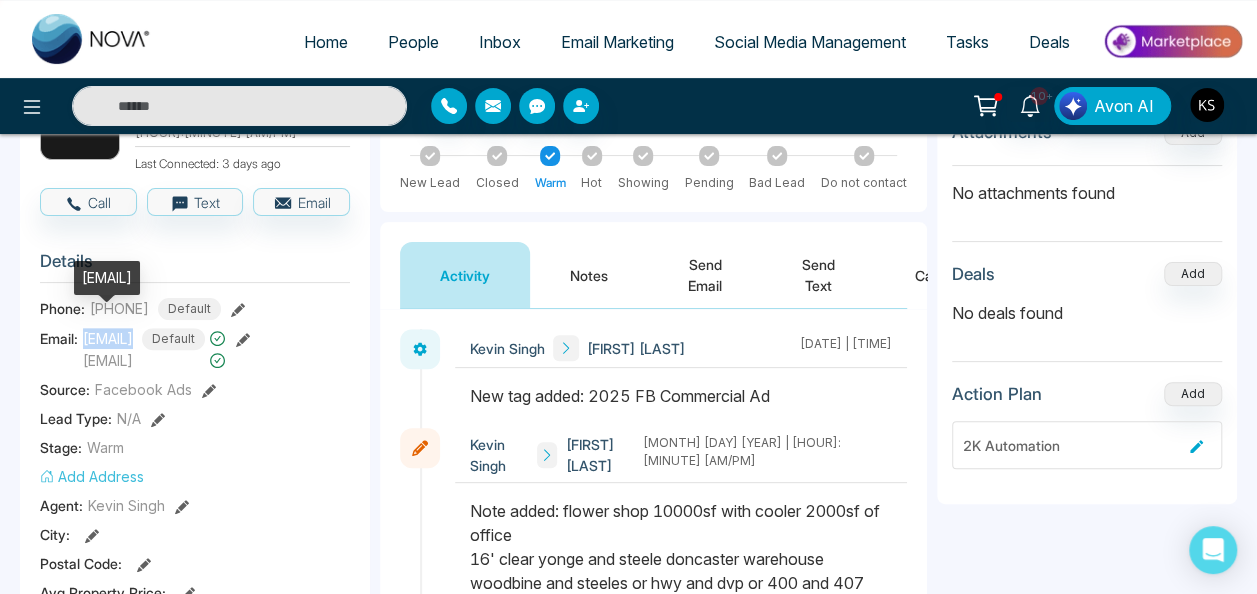 copy on "[EMAIL]" 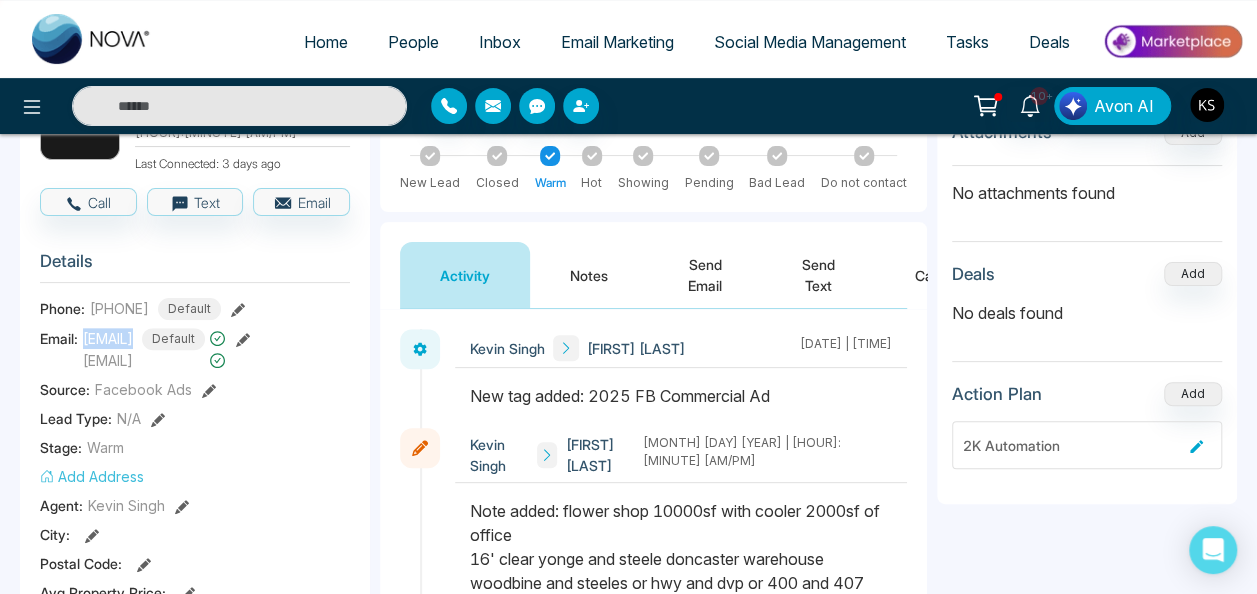 click on "Notes" at bounding box center [589, 275] 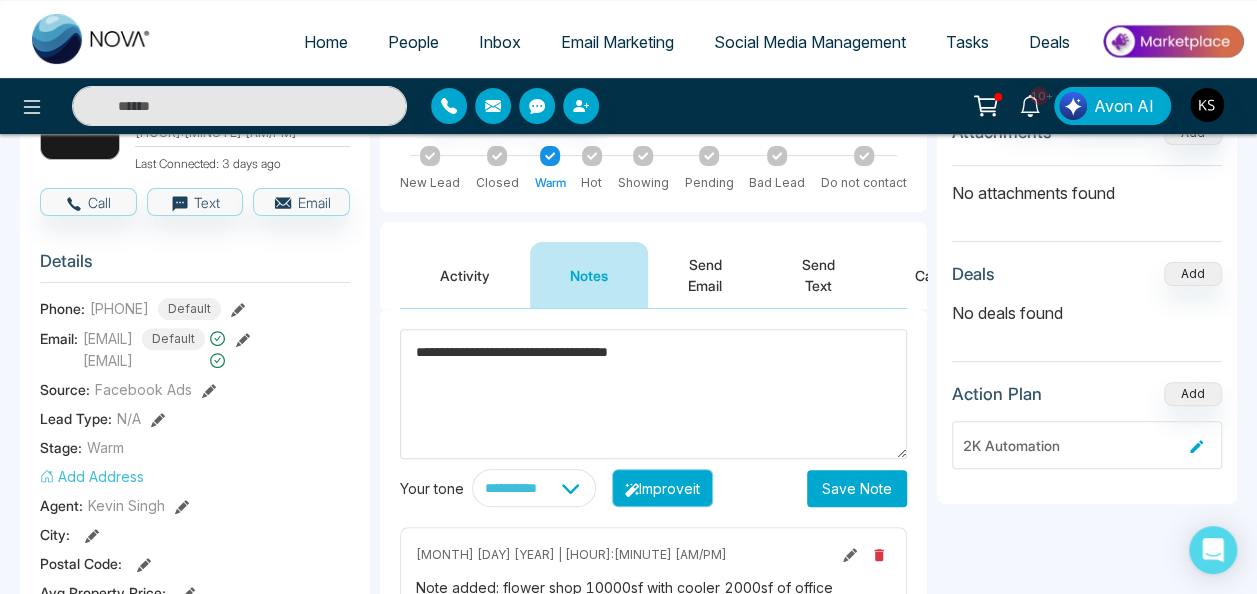 click on "Improve  it" at bounding box center (662, 488) 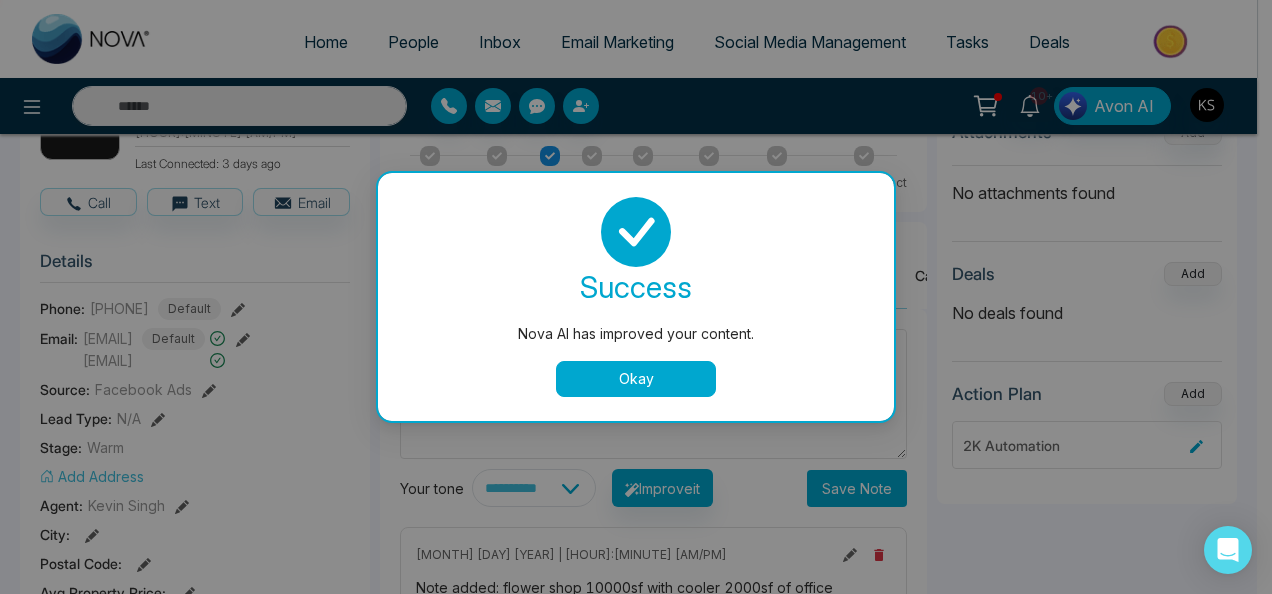 click on "Okay" at bounding box center (636, 379) 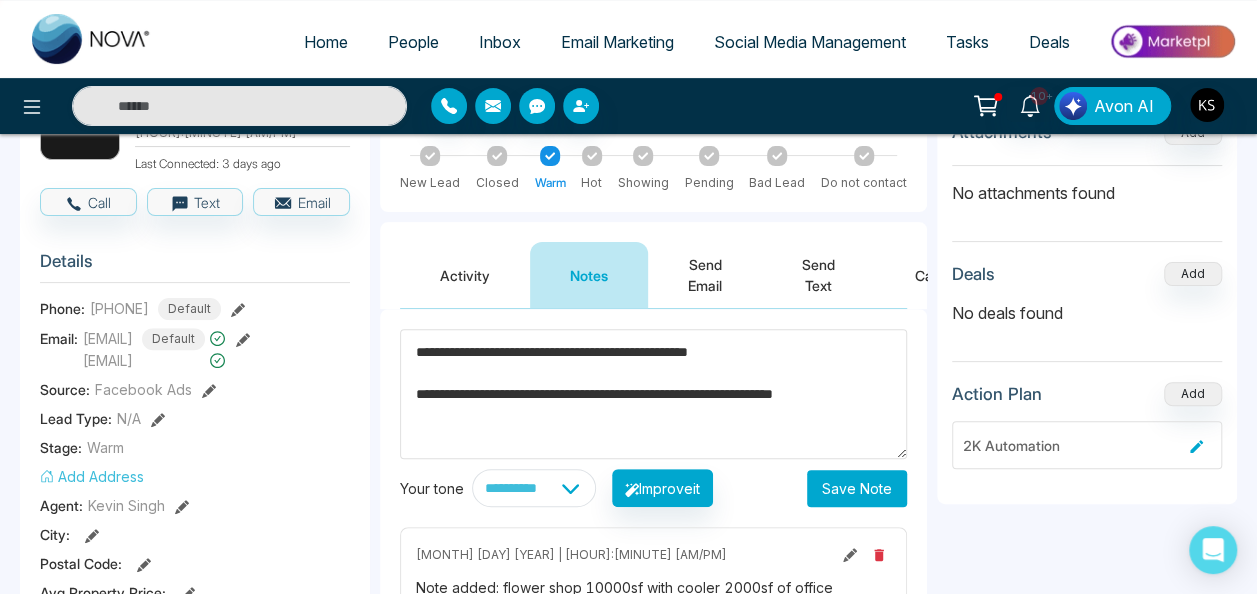 click on "**********" at bounding box center [653, 394] 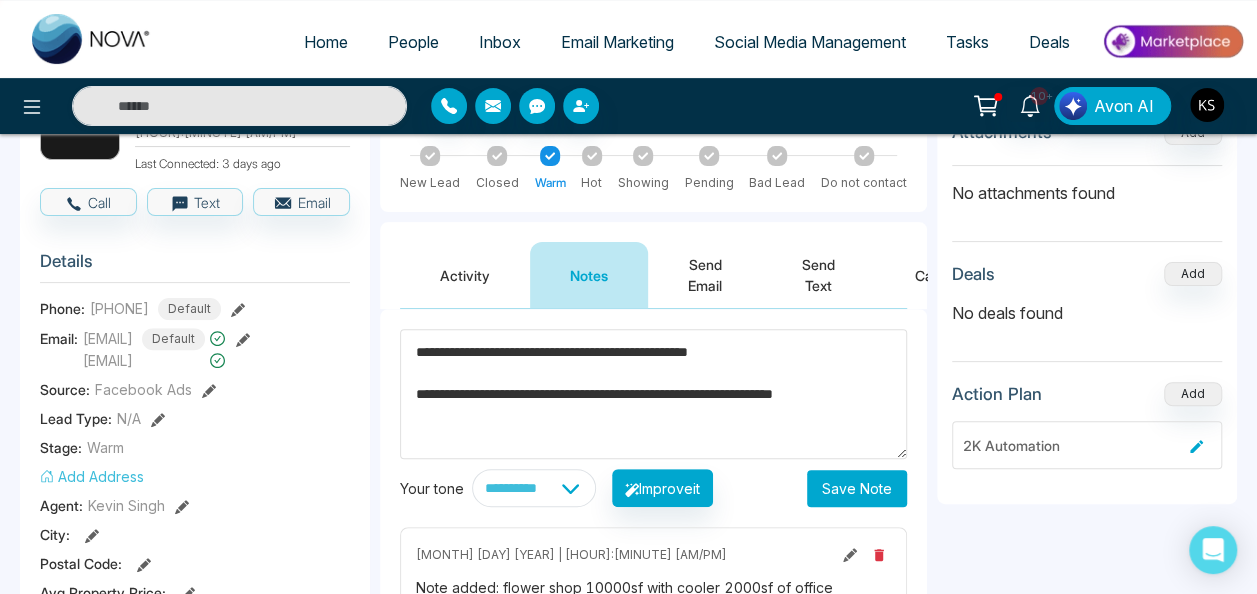 drag, startPoint x: 875, startPoint y: 393, endPoint x: 314, endPoint y: 427, distance: 562.02936 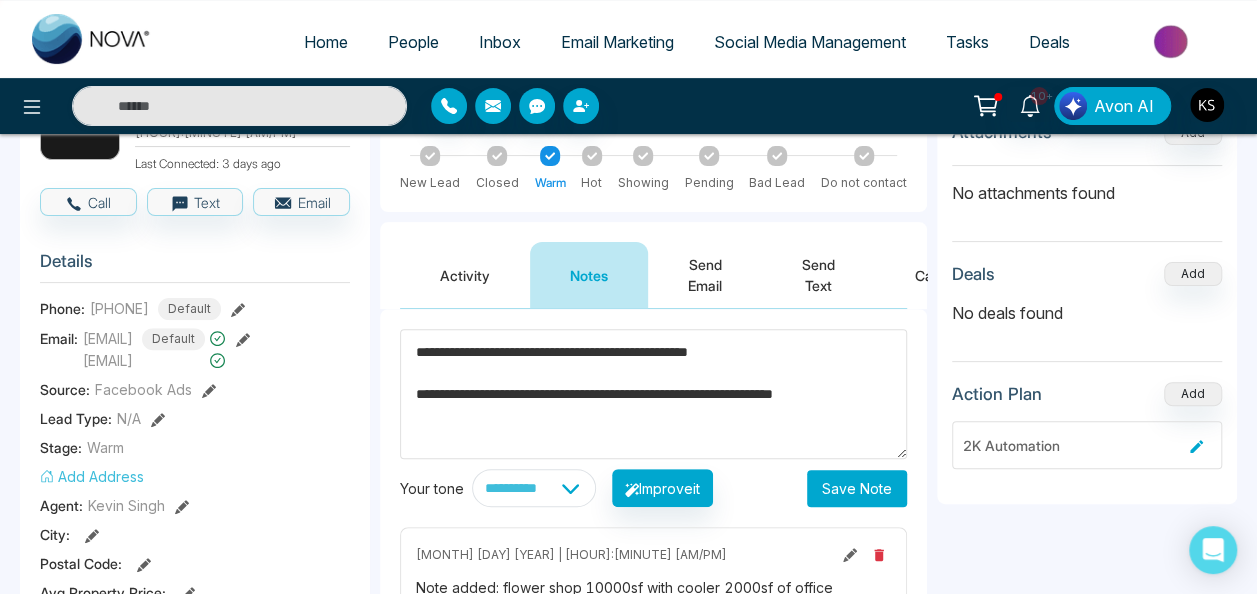 click on "**********" at bounding box center [628, 812] 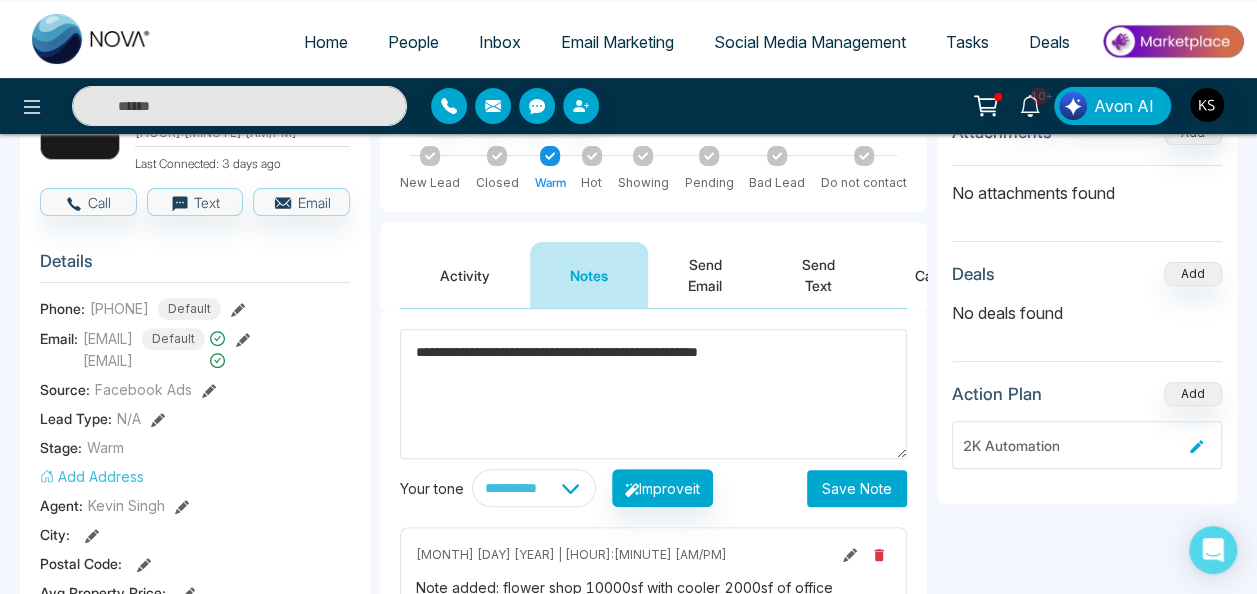 type on "**********" 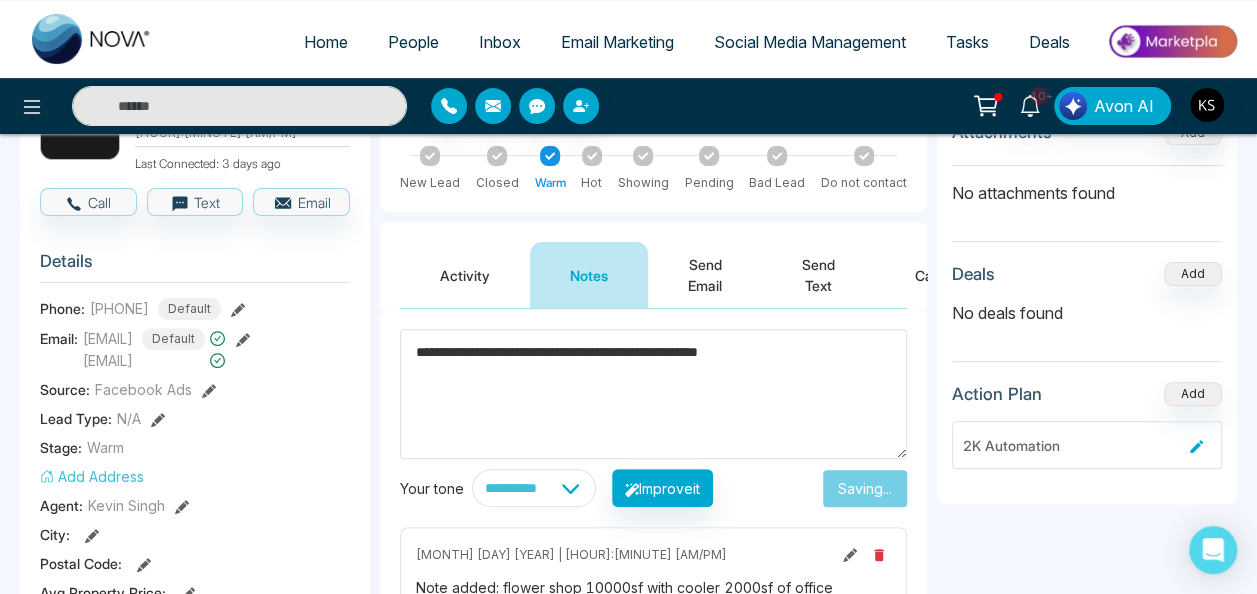 type 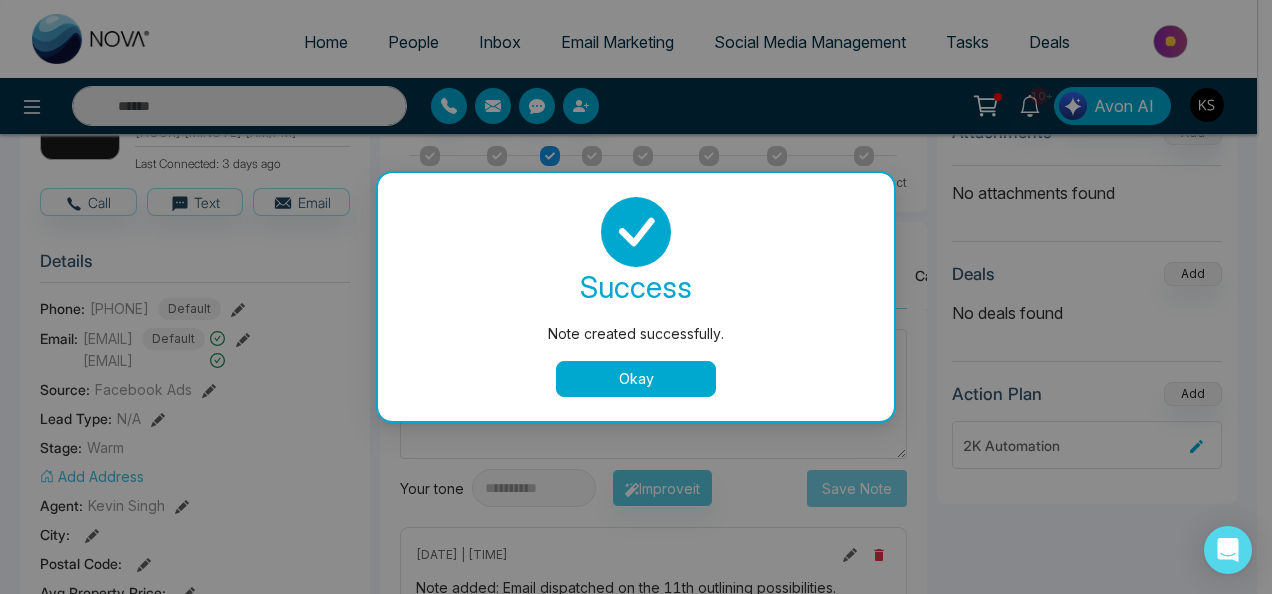 click on "Okay" at bounding box center [636, 379] 